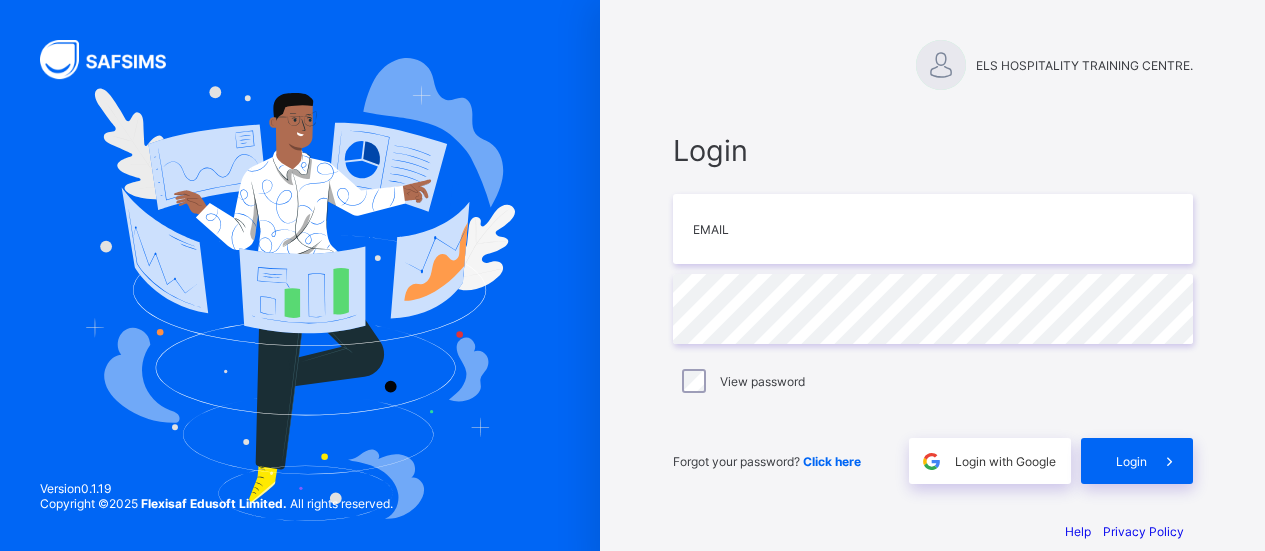 scroll, scrollTop: 0, scrollLeft: 0, axis: both 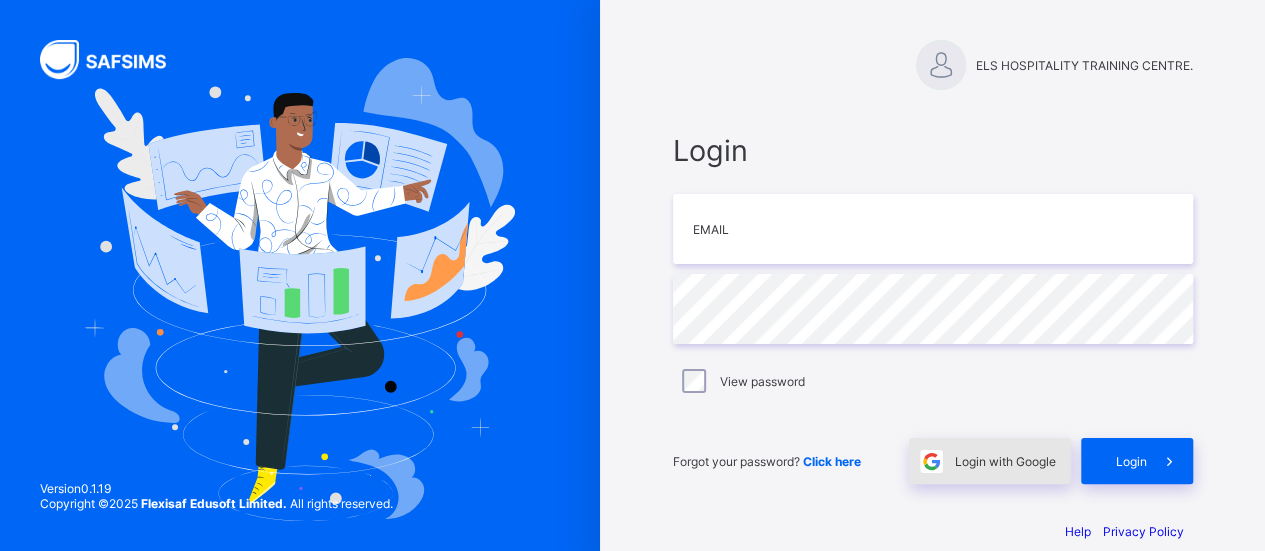 click on "Login with Google" at bounding box center [990, 461] 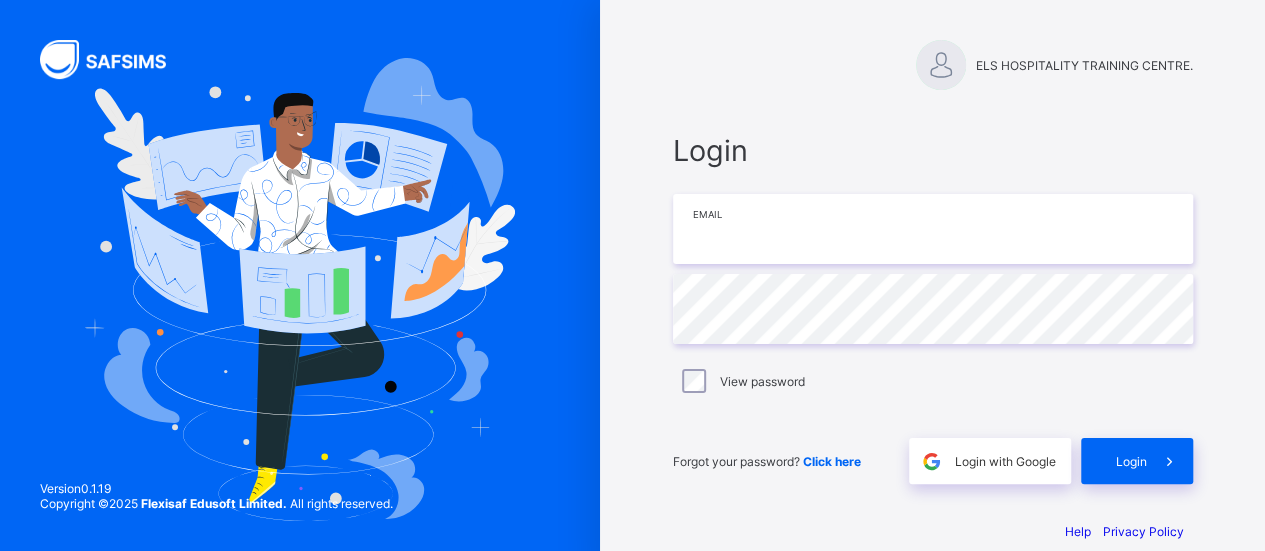 click at bounding box center (933, 229) 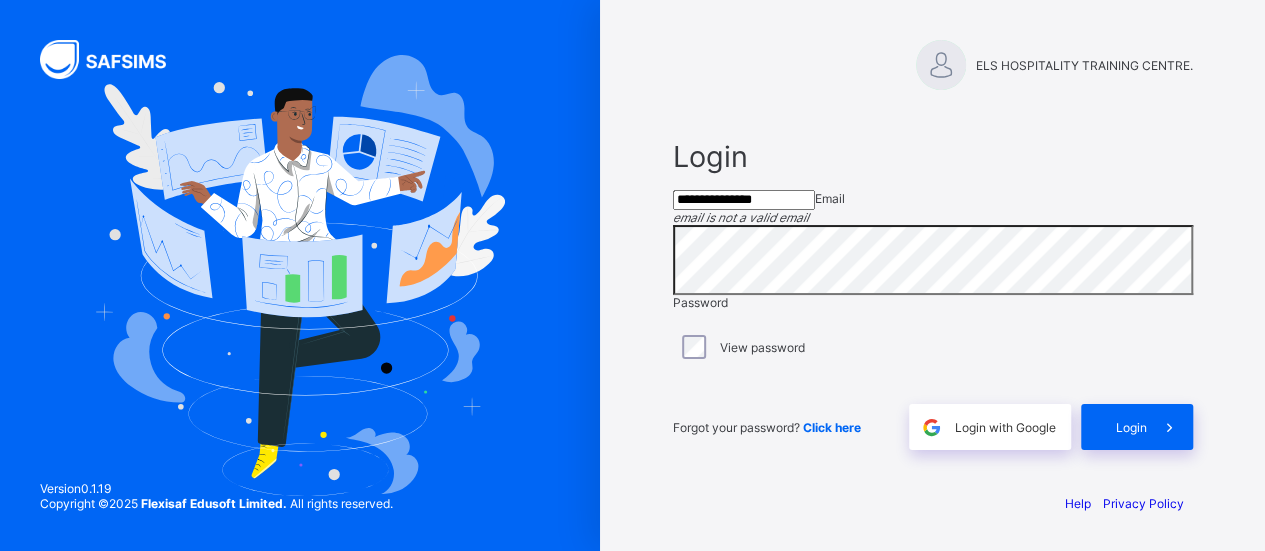 drag, startPoint x: 813, startPoint y: 228, endPoint x: 677, endPoint y: 221, distance: 136.18002 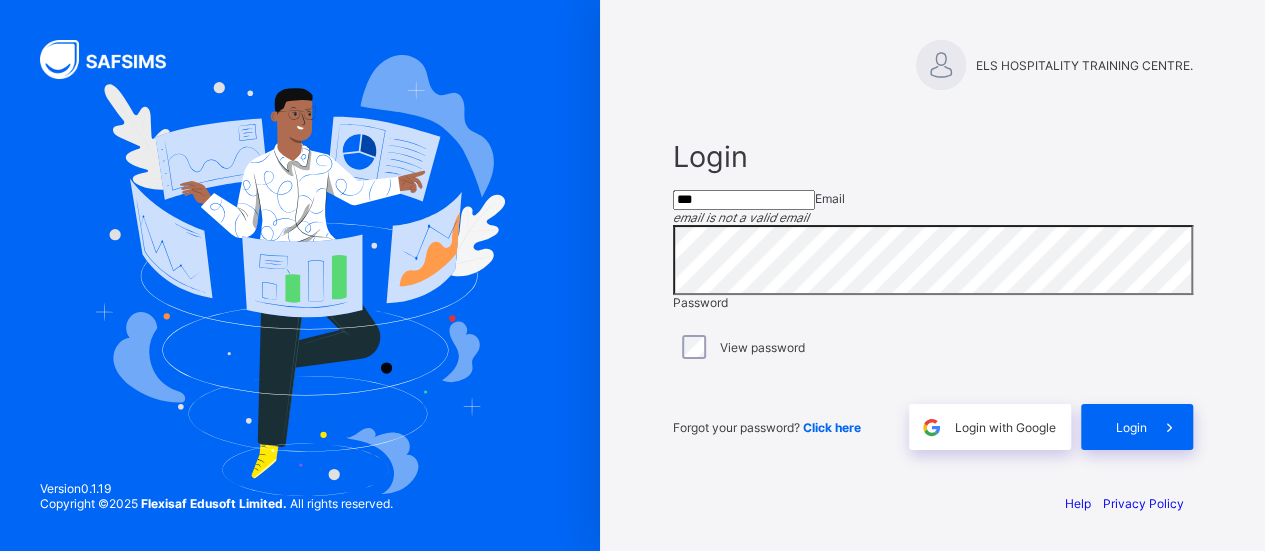 type on "**********" 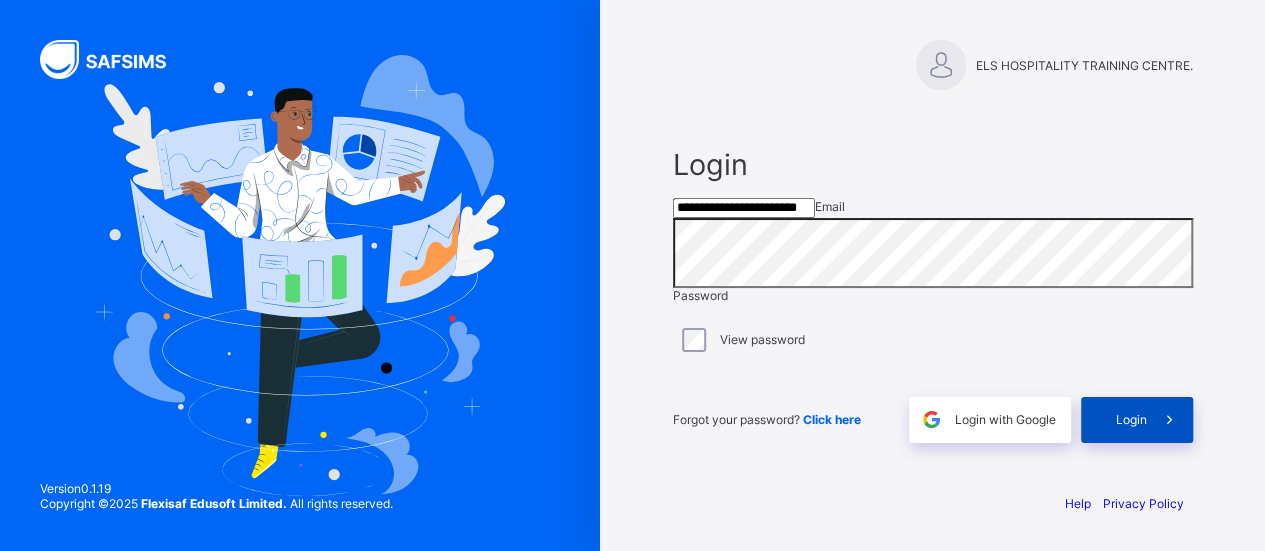 click on "Login" at bounding box center (1131, 419) 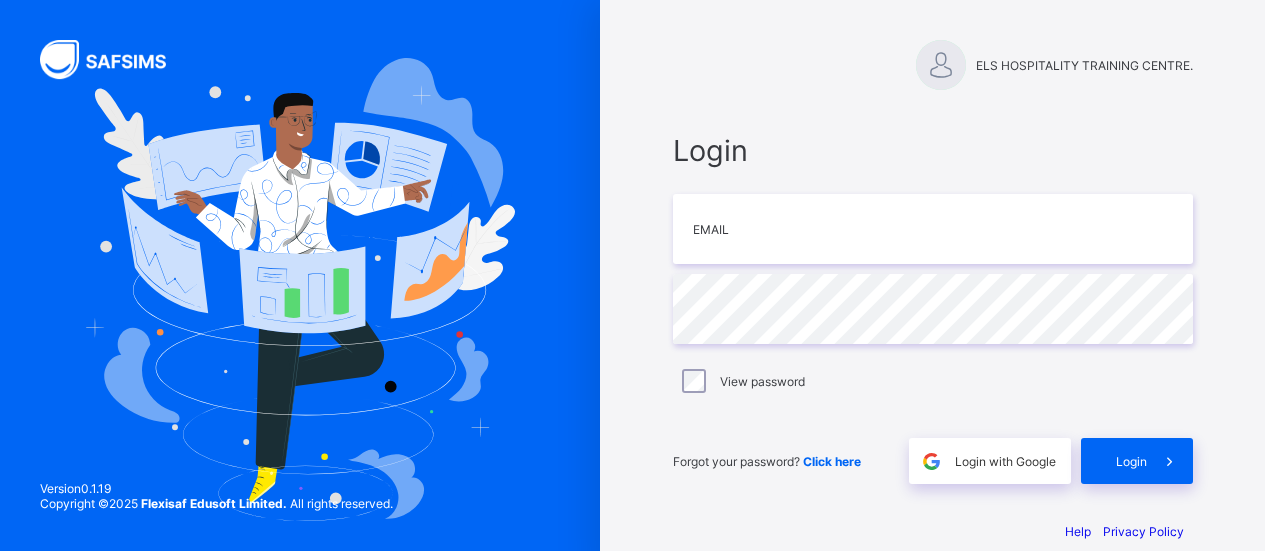 scroll, scrollTop: 0, scrollLeft: 0, axis: both 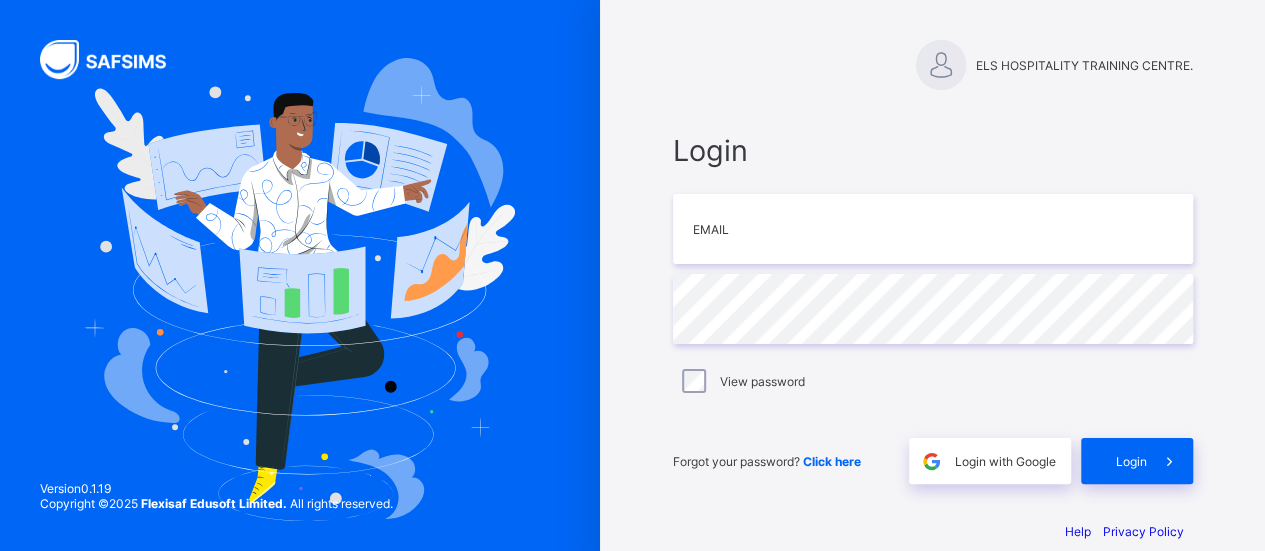 click on "Click here" at bounding box center (832, 461) 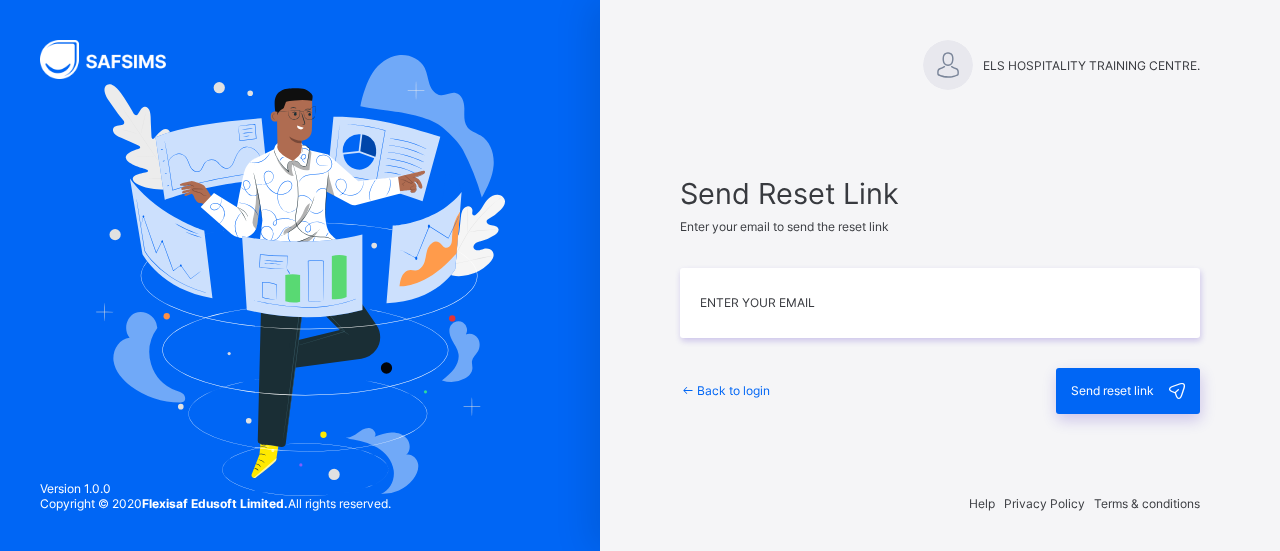 scroll, scrollTop: 0, scrollLeft: 0, axis: both 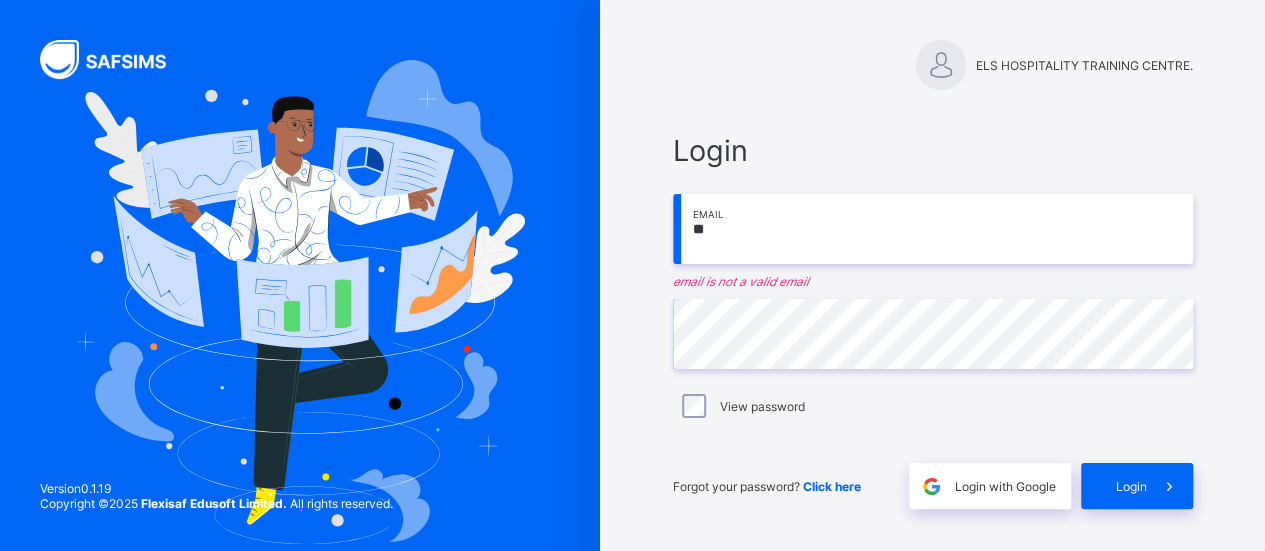 type on "*" 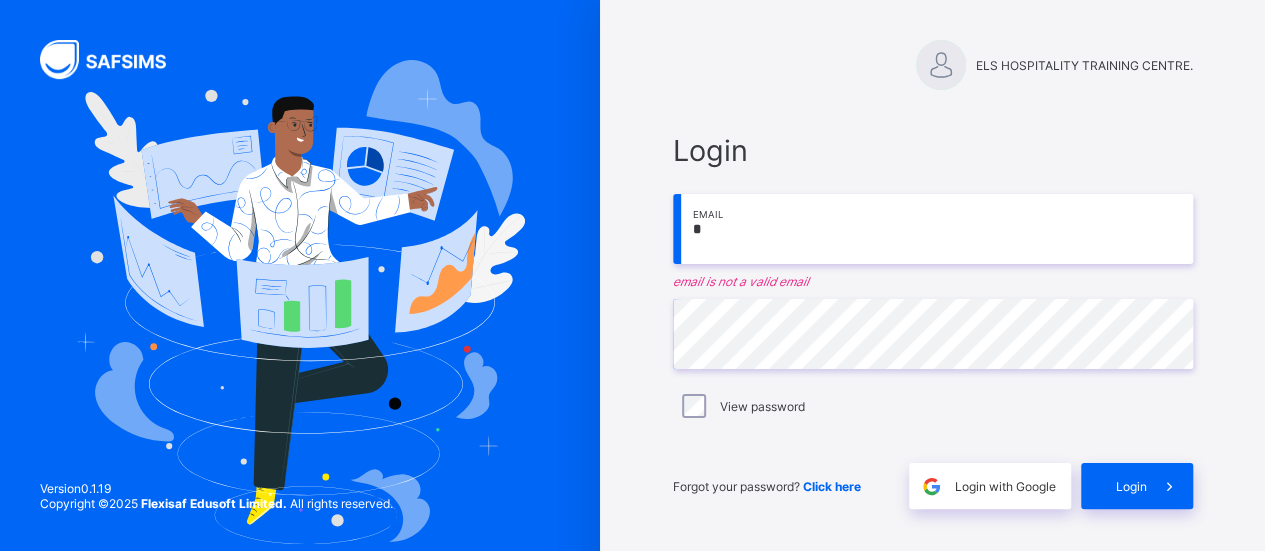 type on "**********" 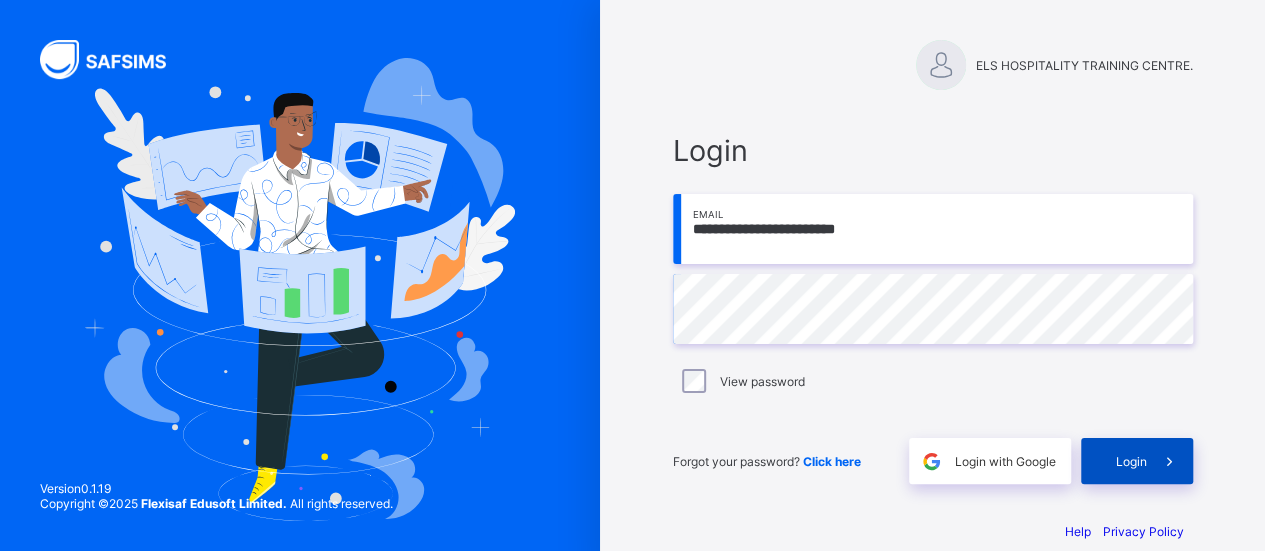 click at bounding box center [1170, 461] 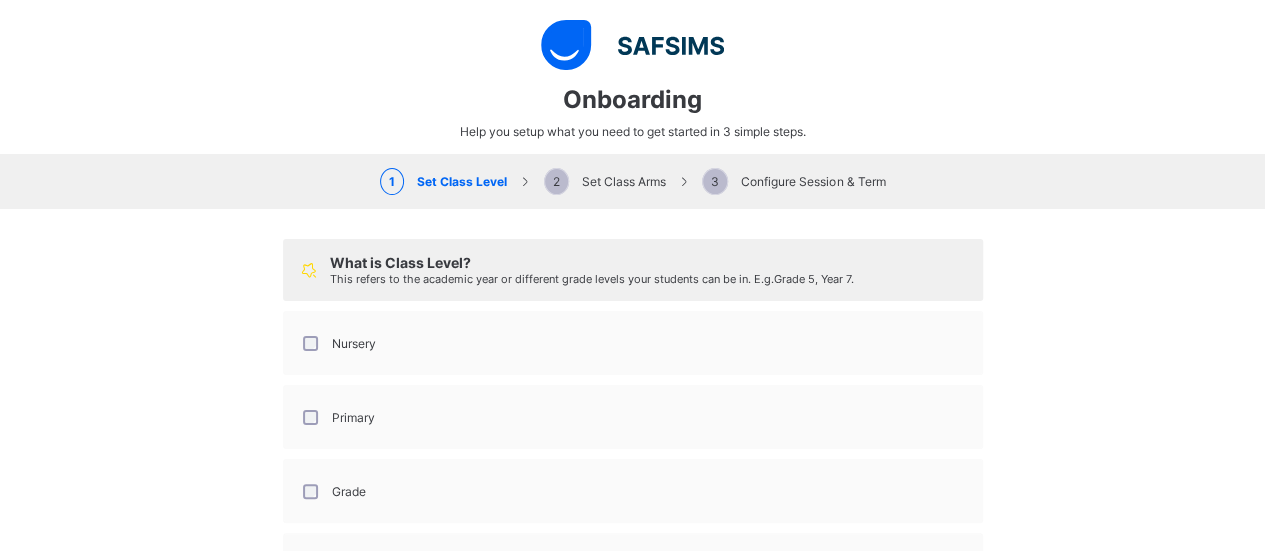 select on "**" 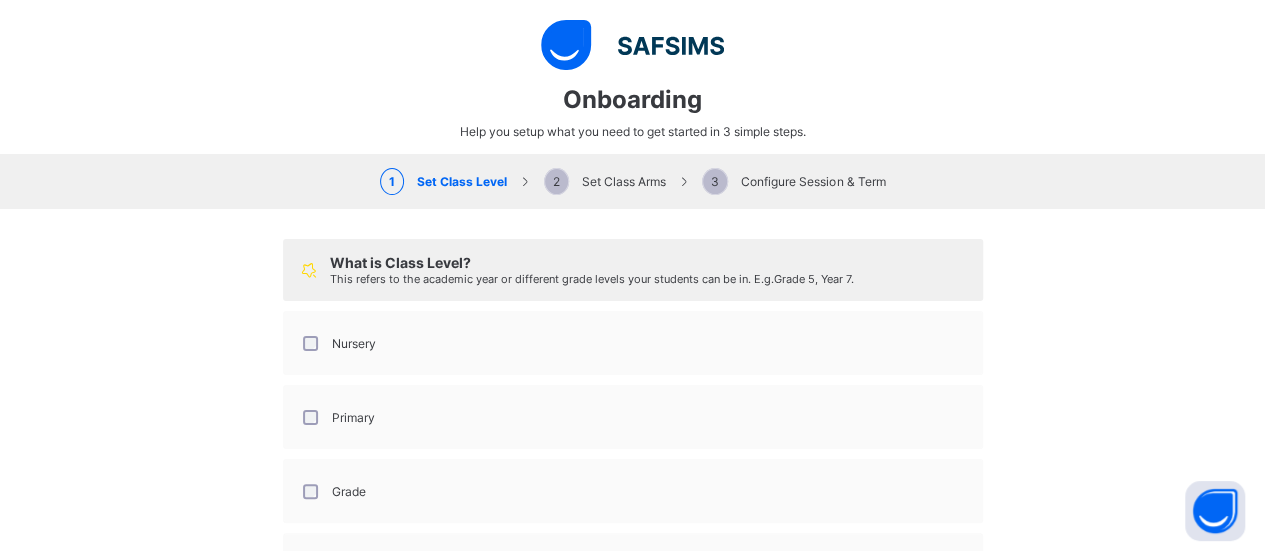 scroll, scrollTop: 234, scrollLeft: 0, axis: vertical 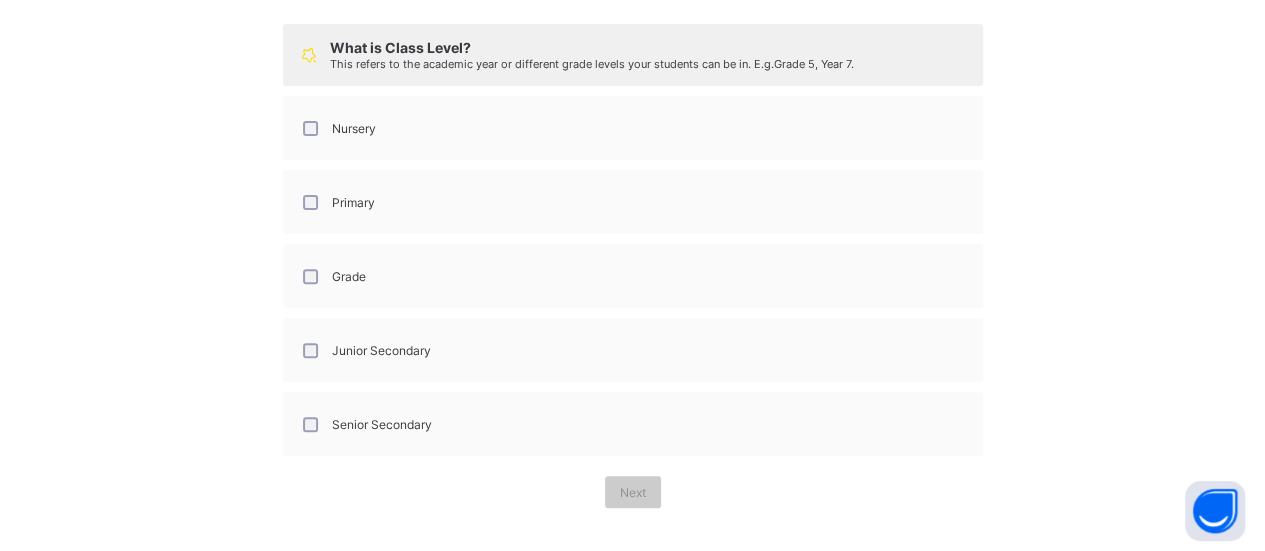 click on "Senior Secondary" at bounding box center (382, 424) 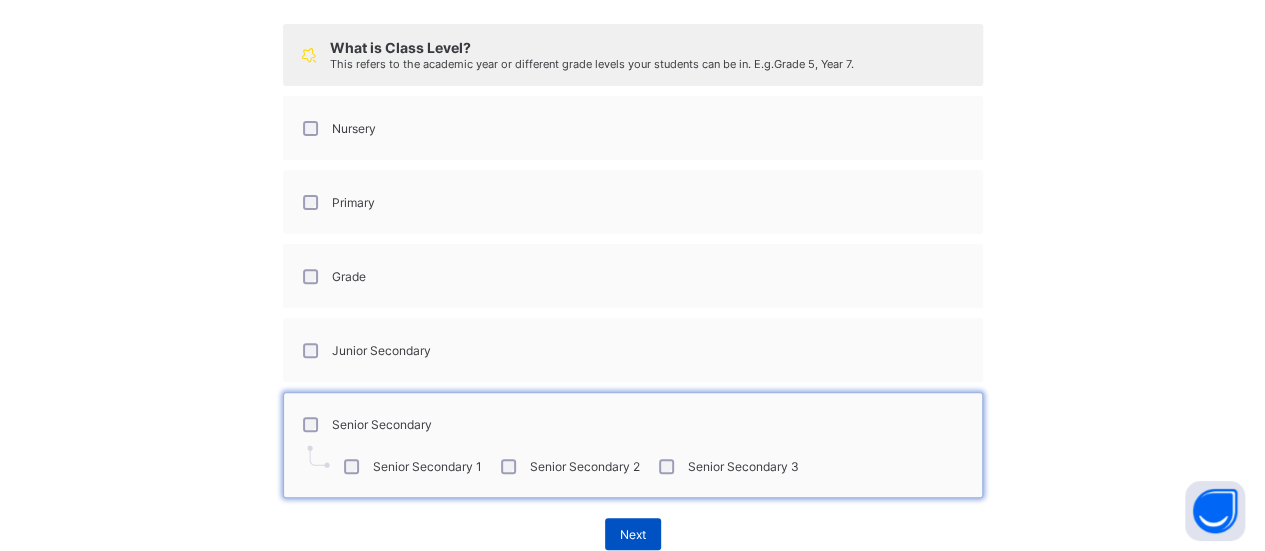 click on "Next" at bounding box center [633, 534] 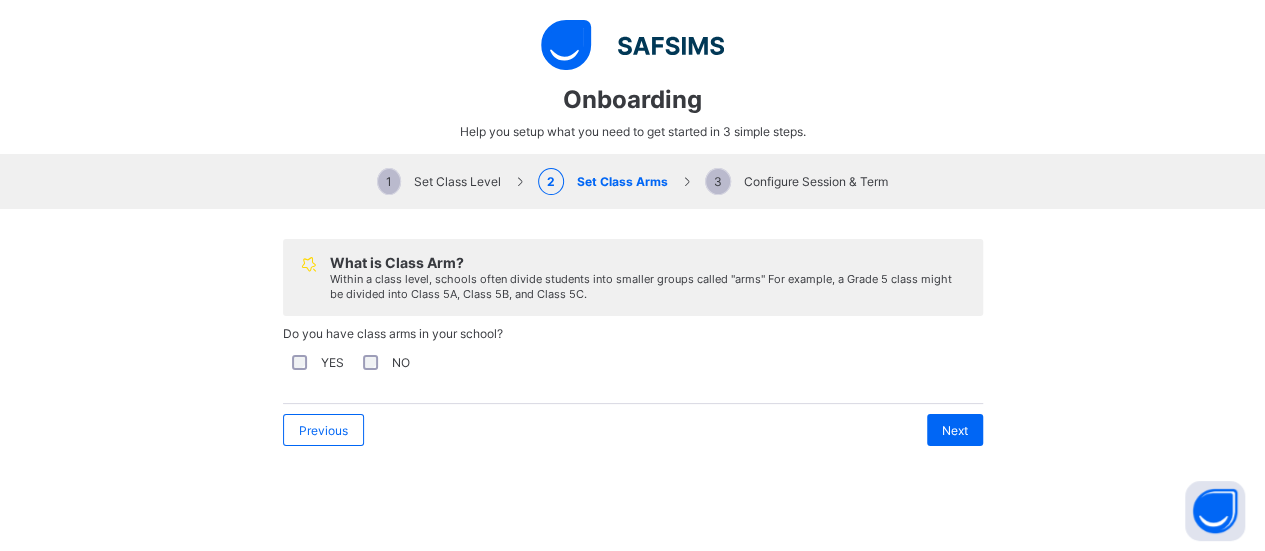 scroll, scrollTop: 0, scrollLeft: 0, axis: both 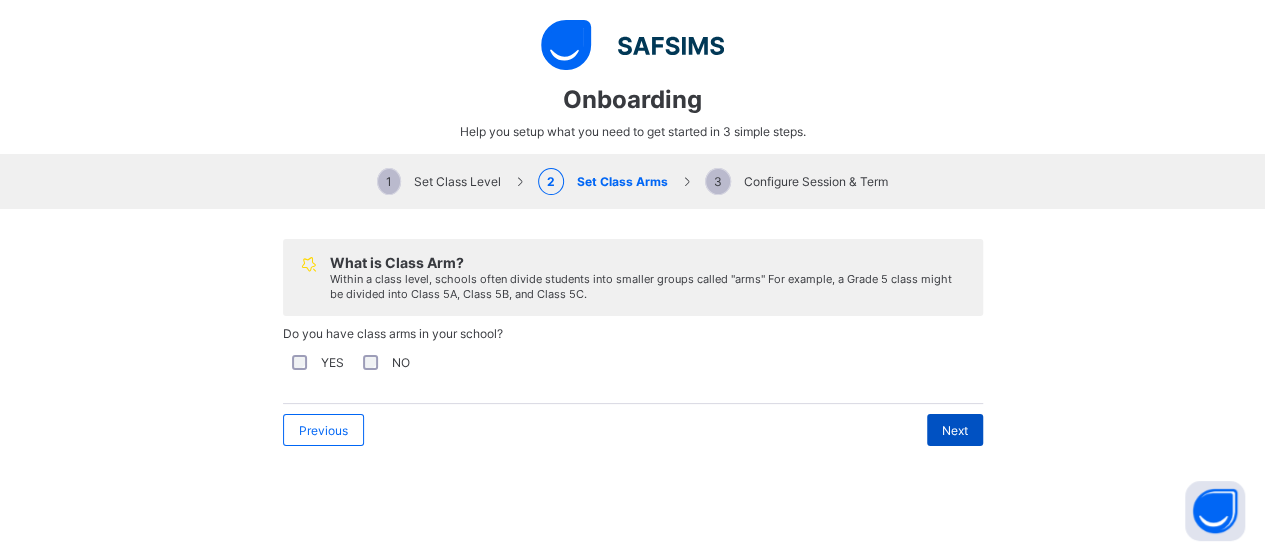 click on "Next" at bounding box center [955, 430] 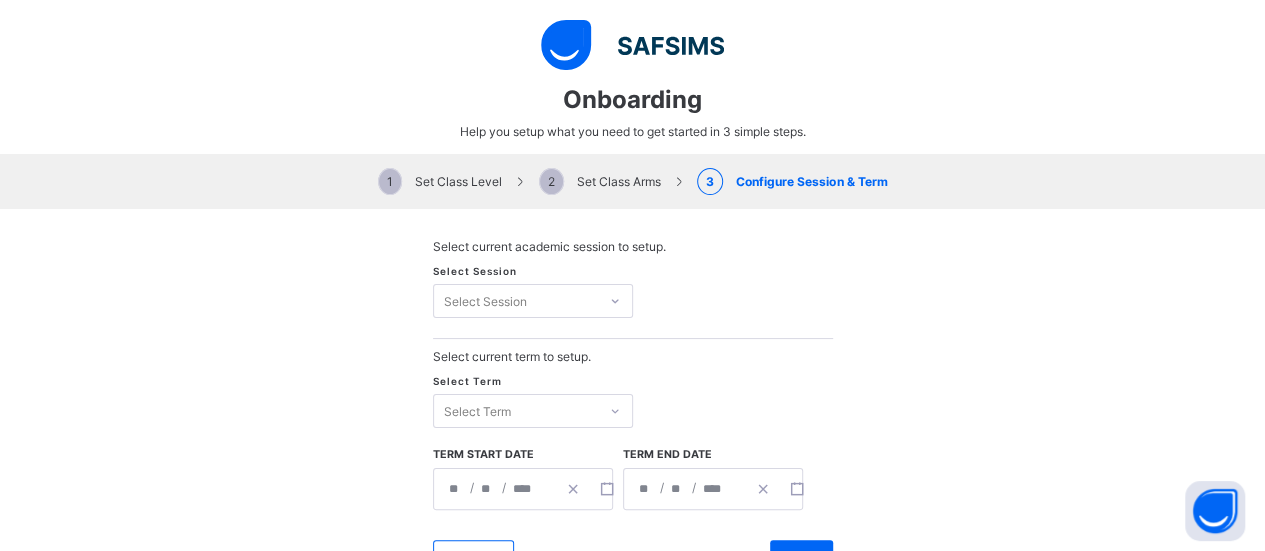 scroll, scrollTop: 66, scrollLeft: 0, axis: vertical 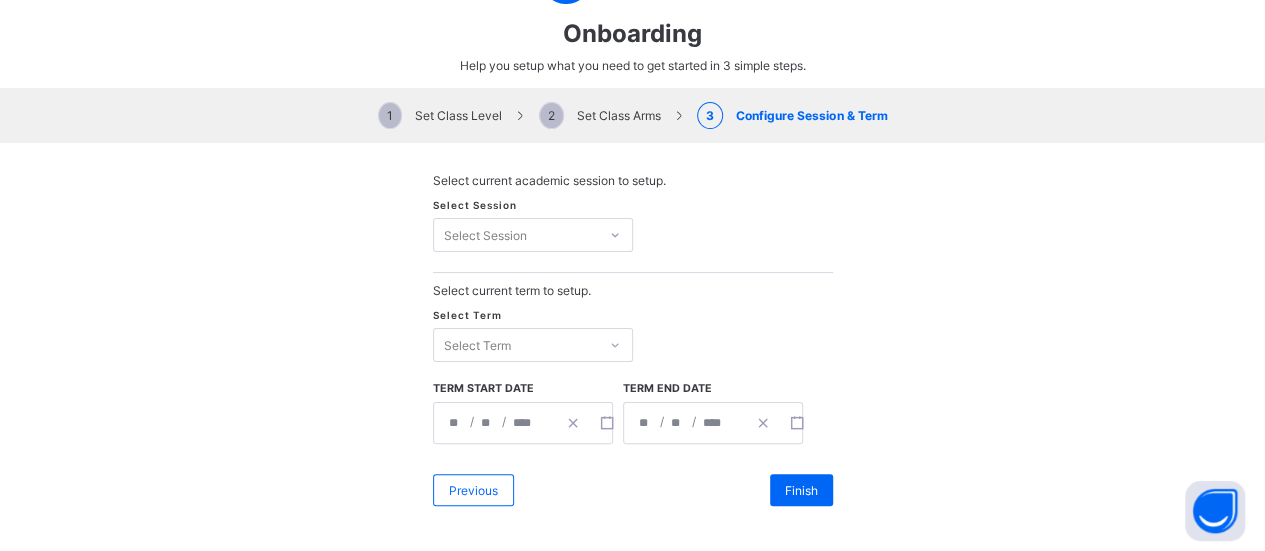 click 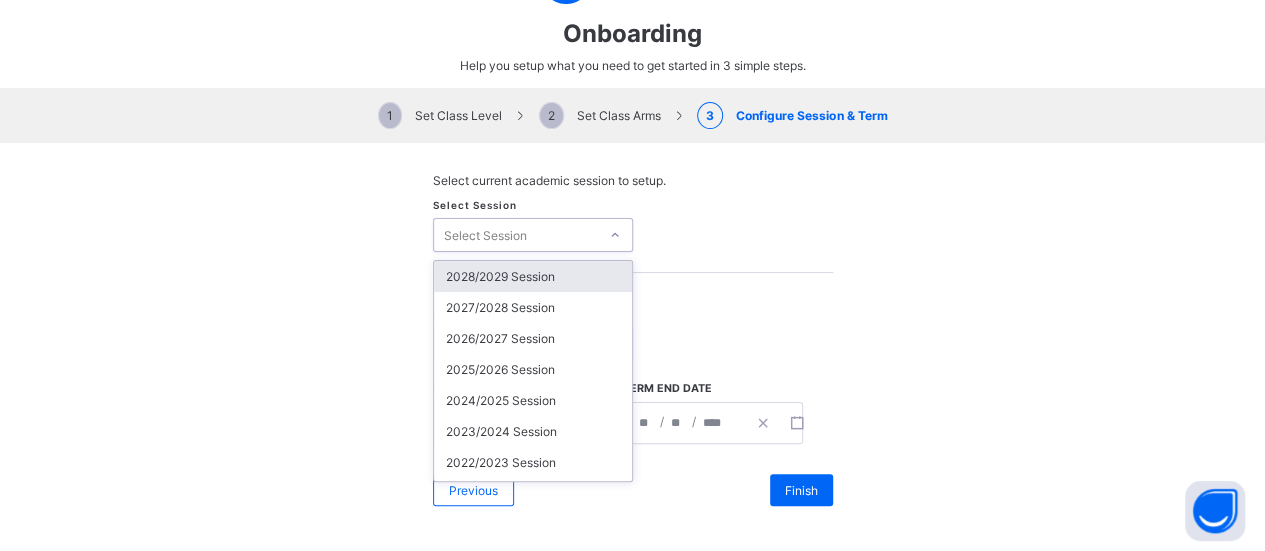 scroll, scrollTop: 66, scrollLeft: 0, axis: vertical 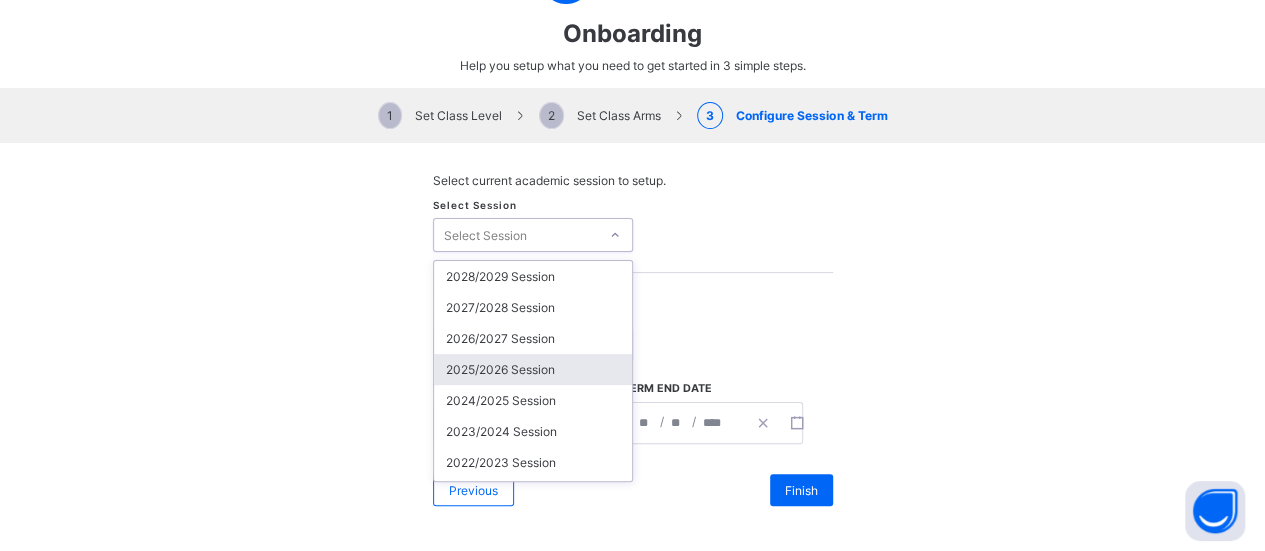 click on "2025/2026 Session" at bounding box center [533, 369] 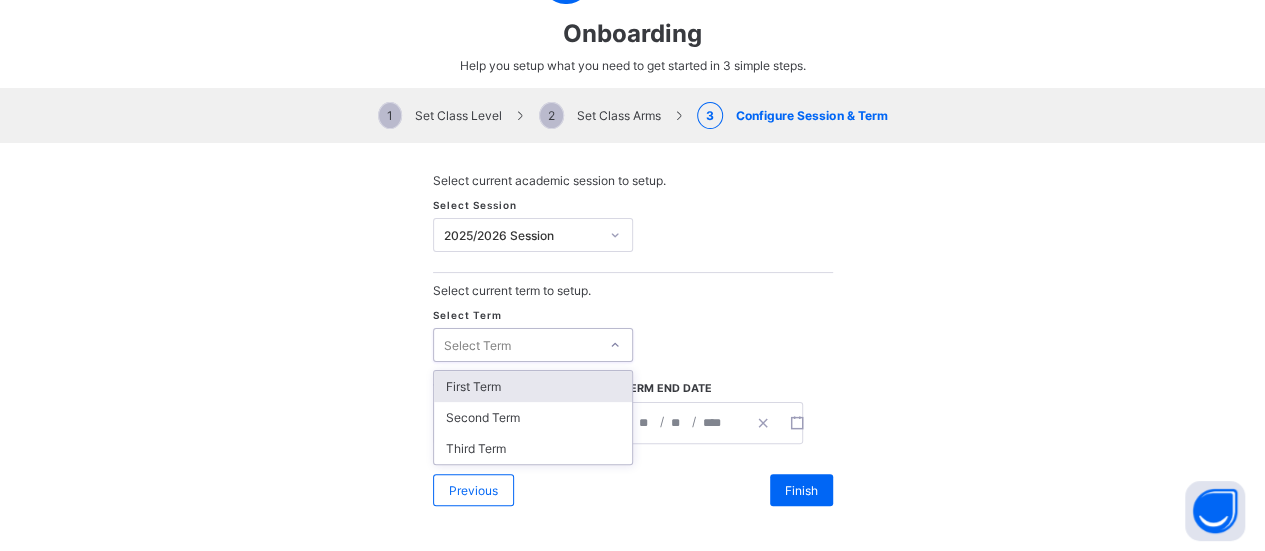 click 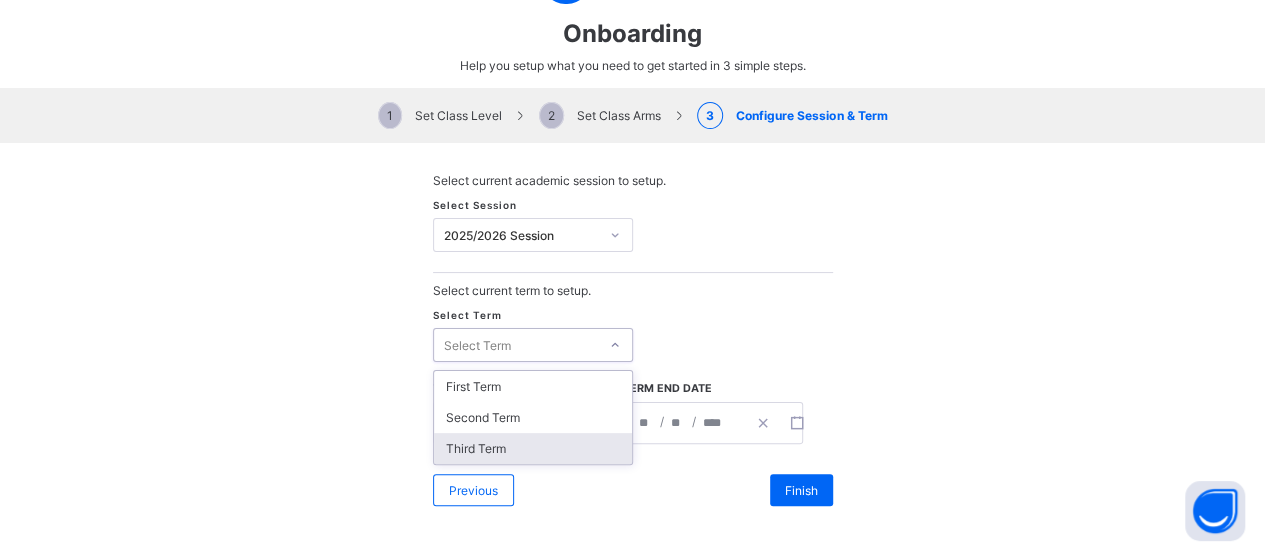 click on "Third Term" at bounding box center (533, 448) 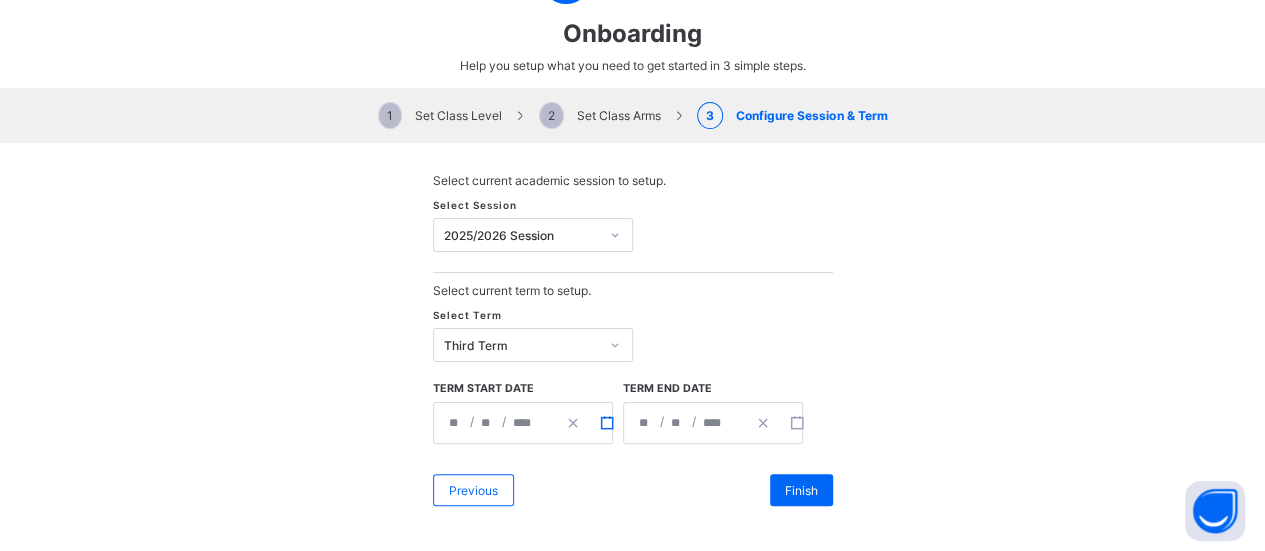 click 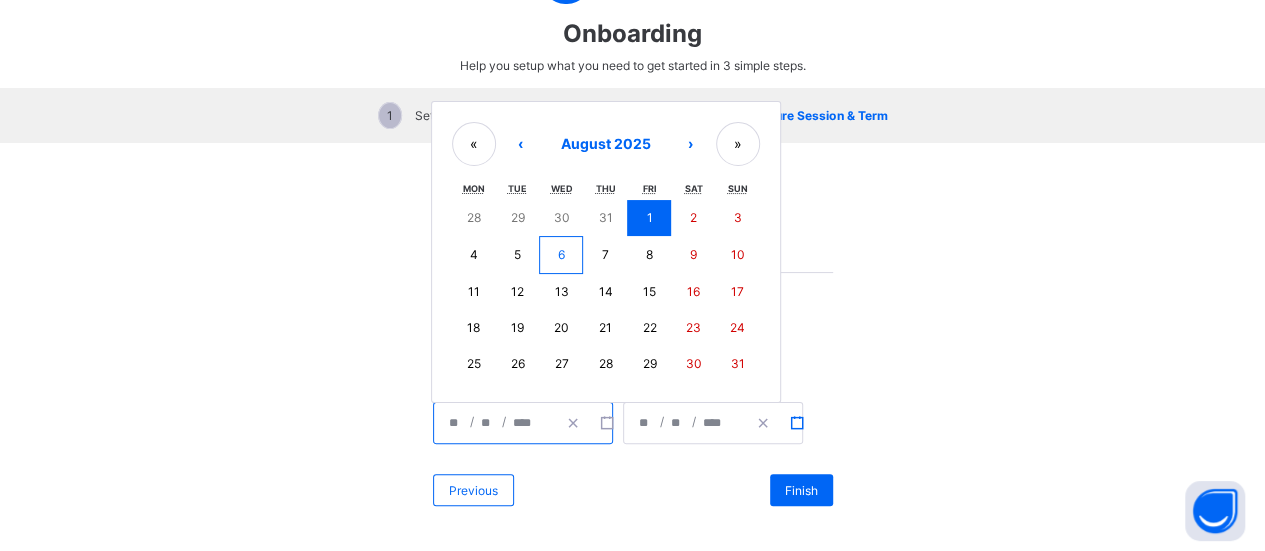 click 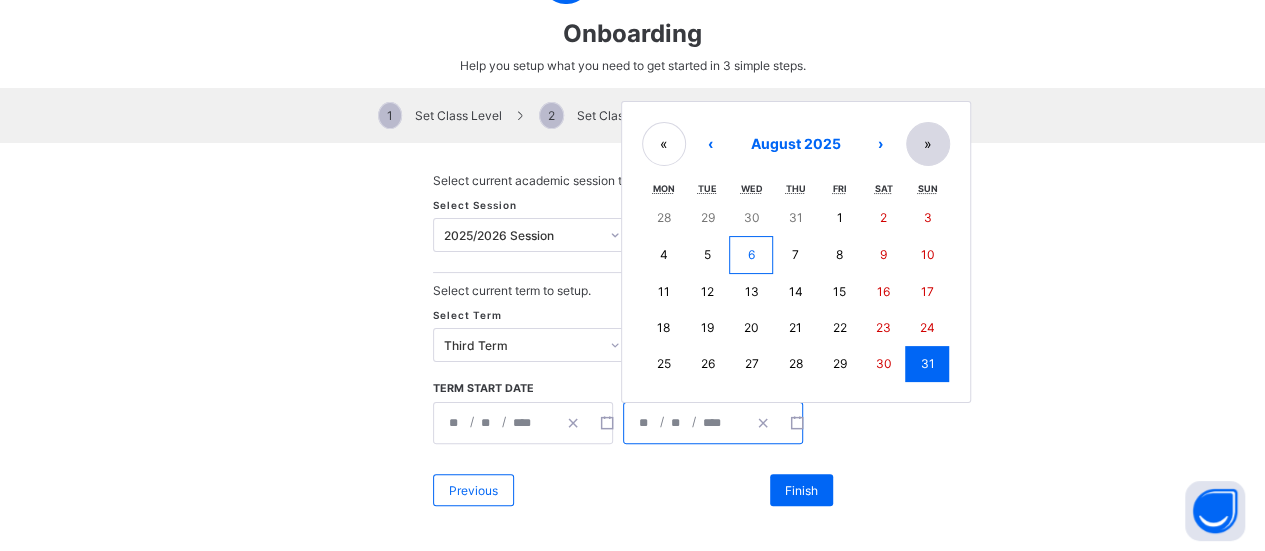 click on "»" at bounding box center (928, 144) 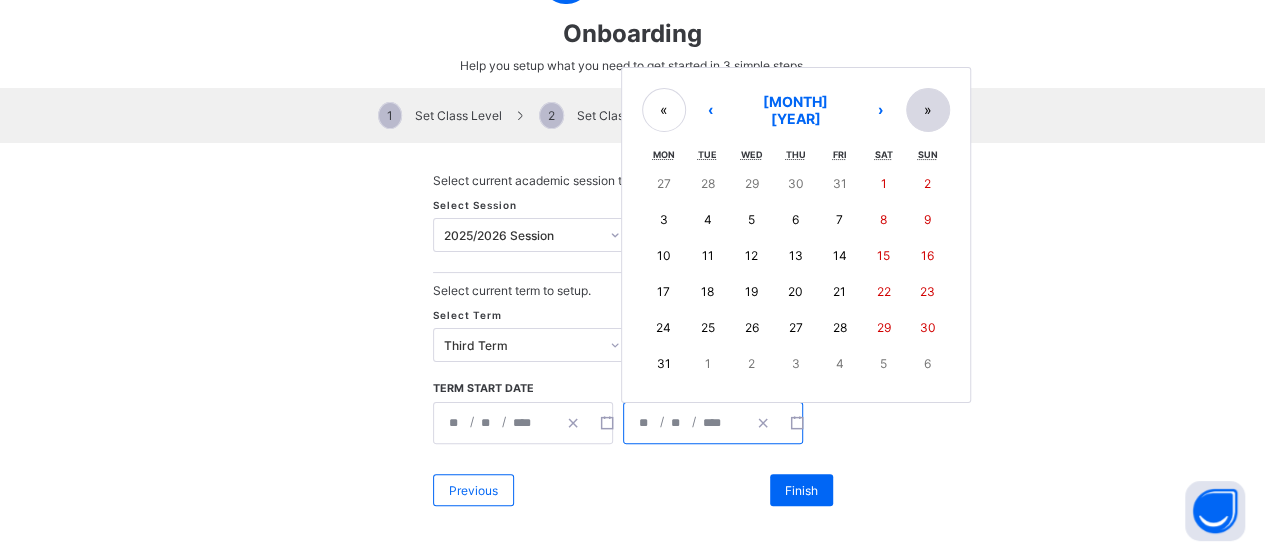 click on "»" at bounding box center [928, 110] 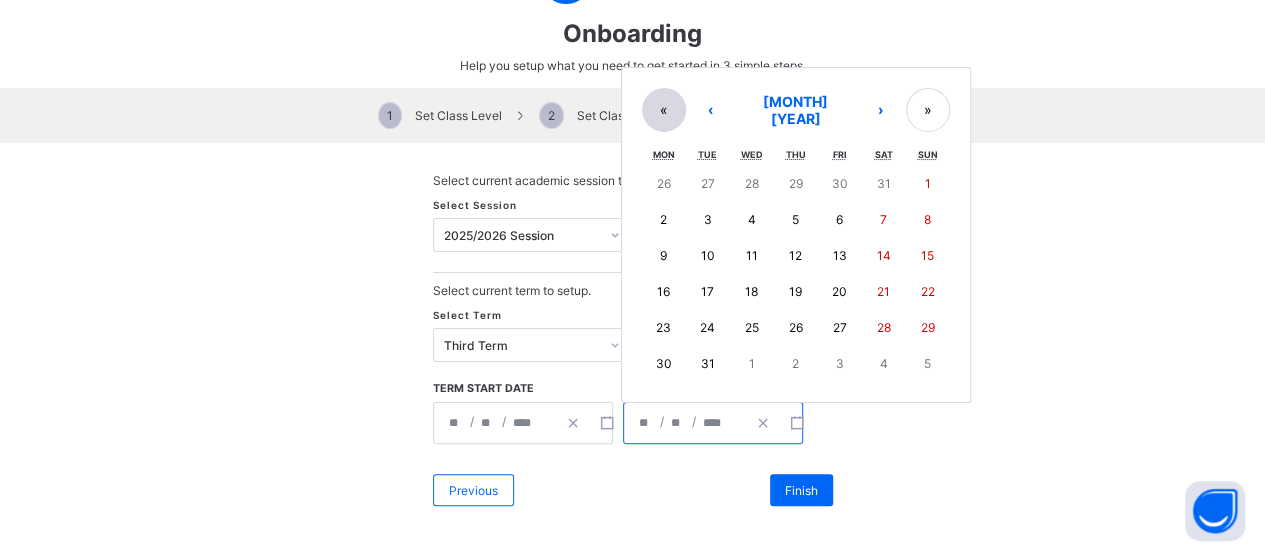 click on "«" at bounding box center (664, 110) 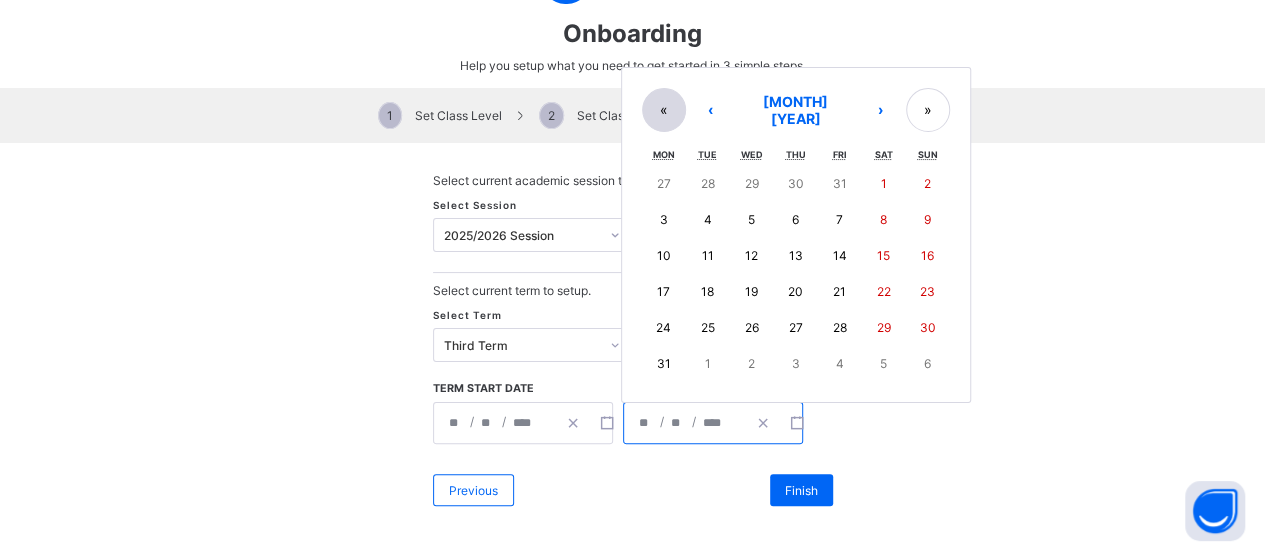 click on "«" at bounding box center [664, 110] 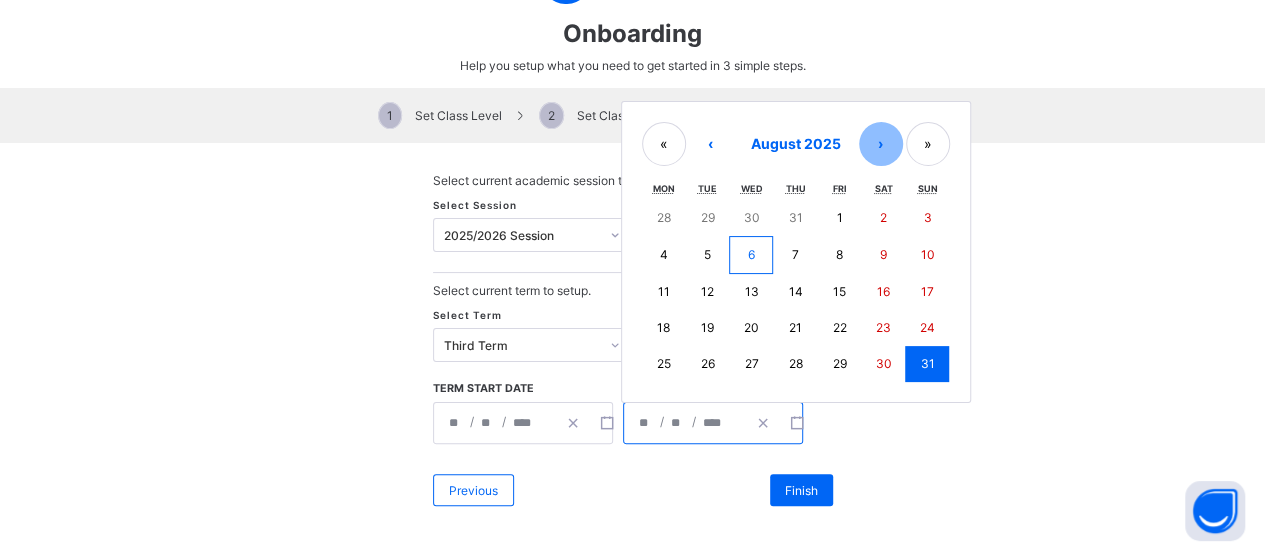click on "›" at bounding box center (881, 144) 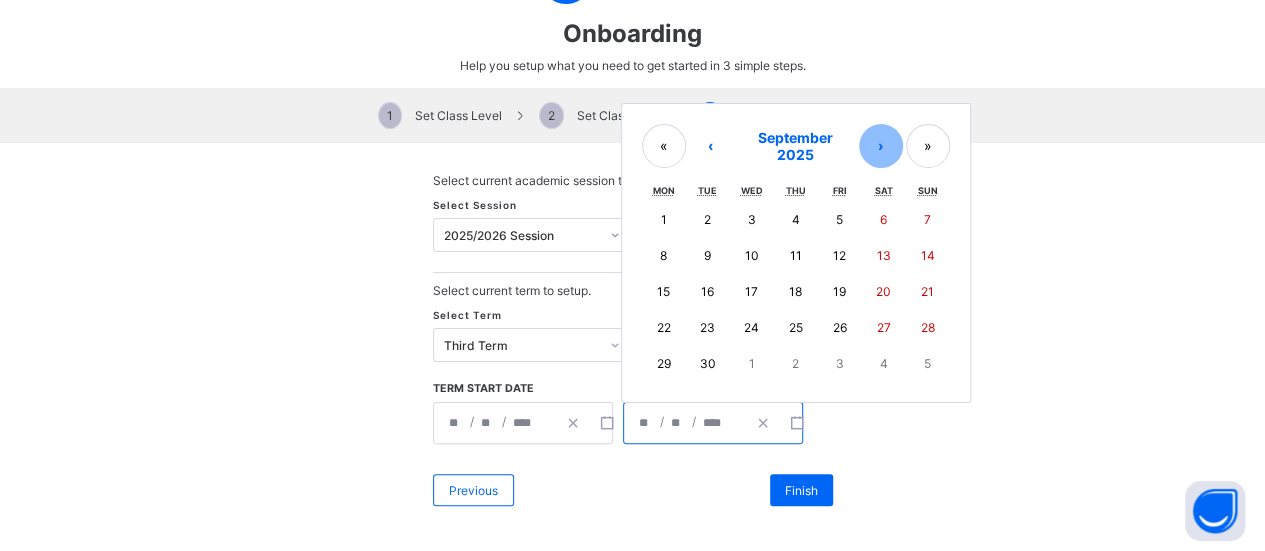 click on "›" at bounding box center [881, 146] 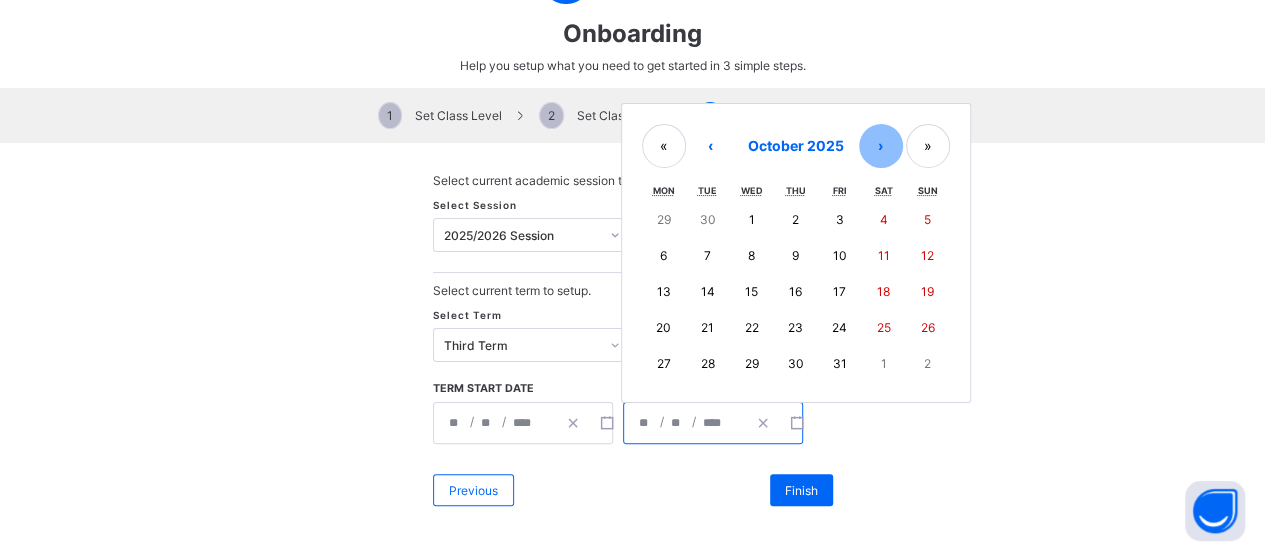 click on "›" at bounding box center (881, 146) 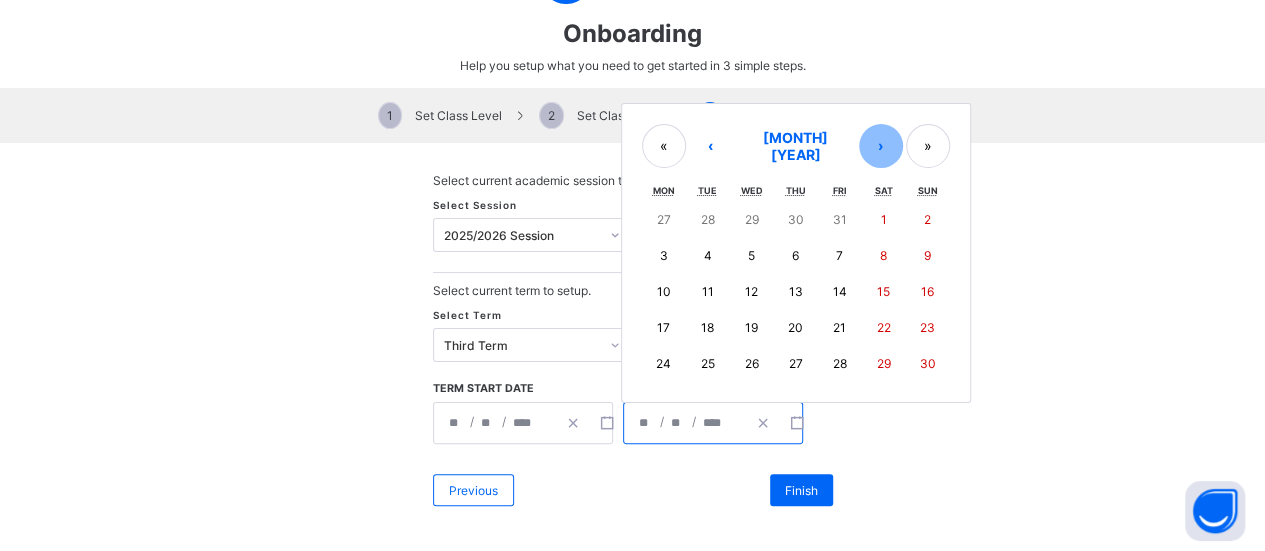 click on "›" at bounding box center (881, 146) 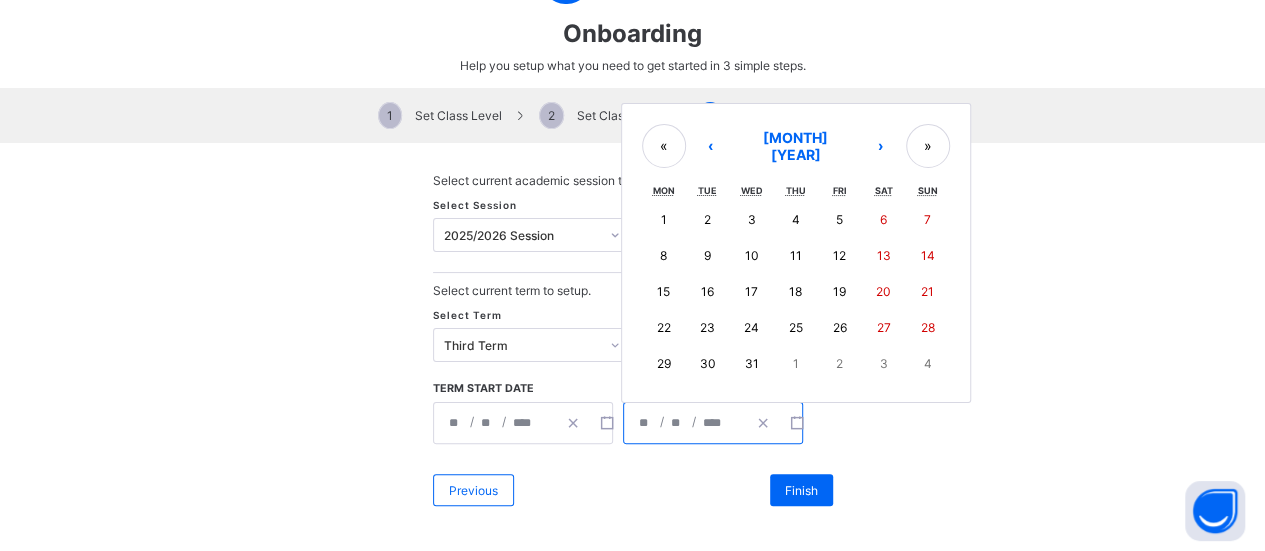 click on "1" at bounding box center (664, 220) 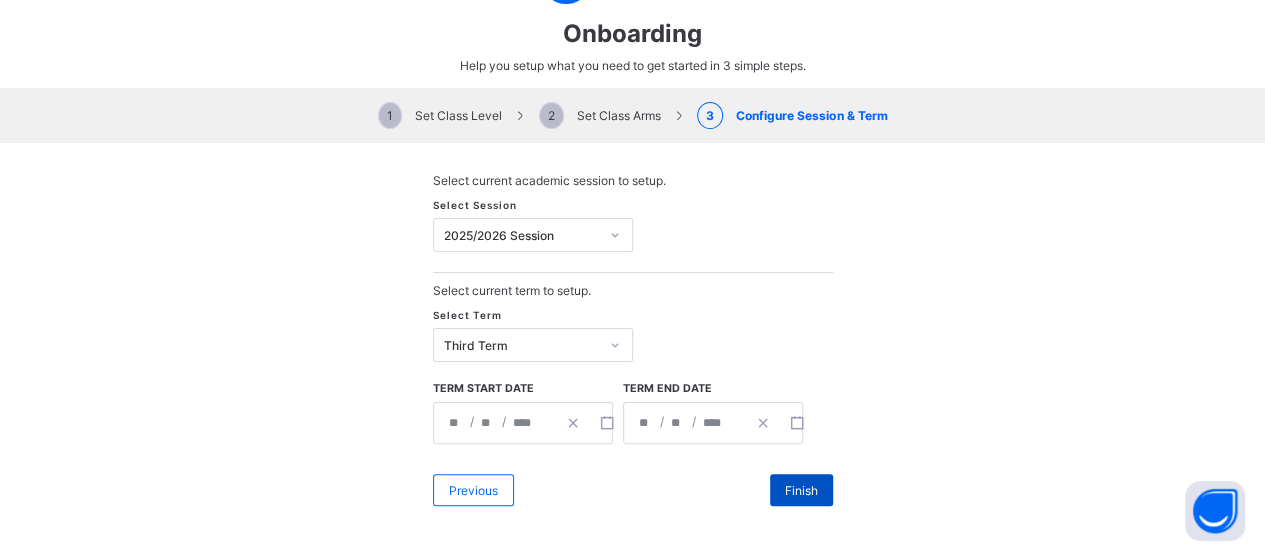 scroll, scrollTop: 490, scrollLeft: 0, axis: vertical 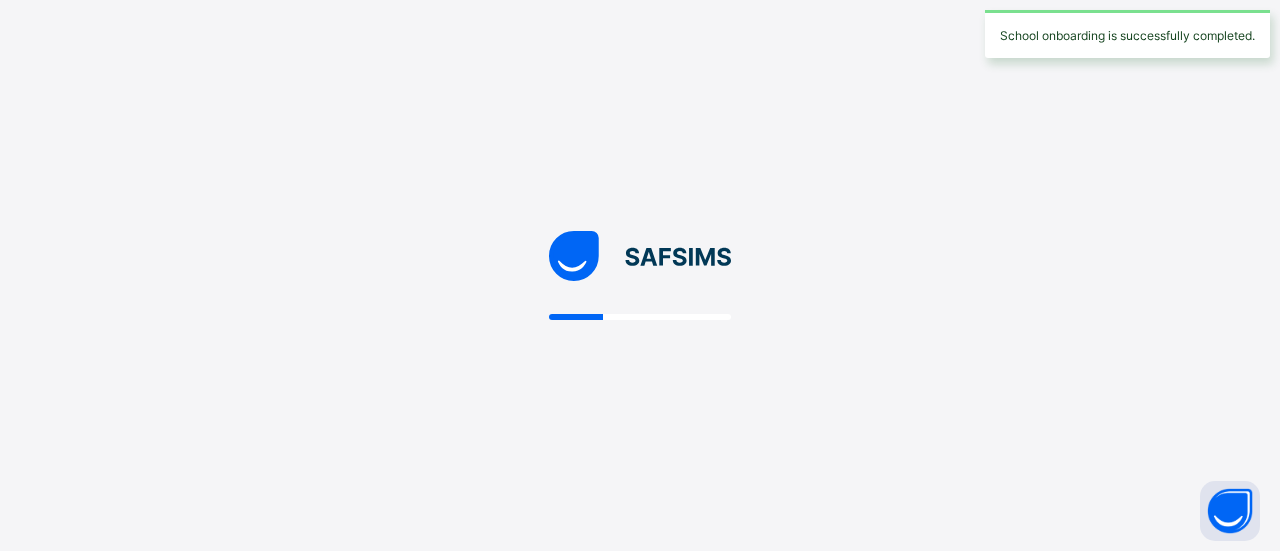 select on "**" 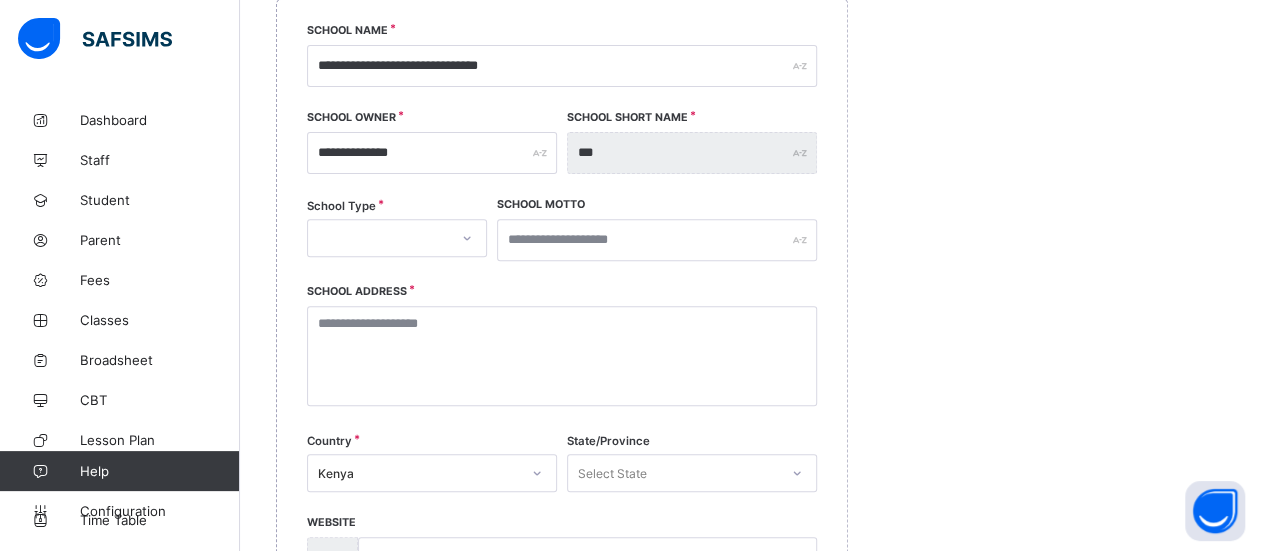 scroll, scrollTop: 288, scrollLeft: 0, axis: vertical 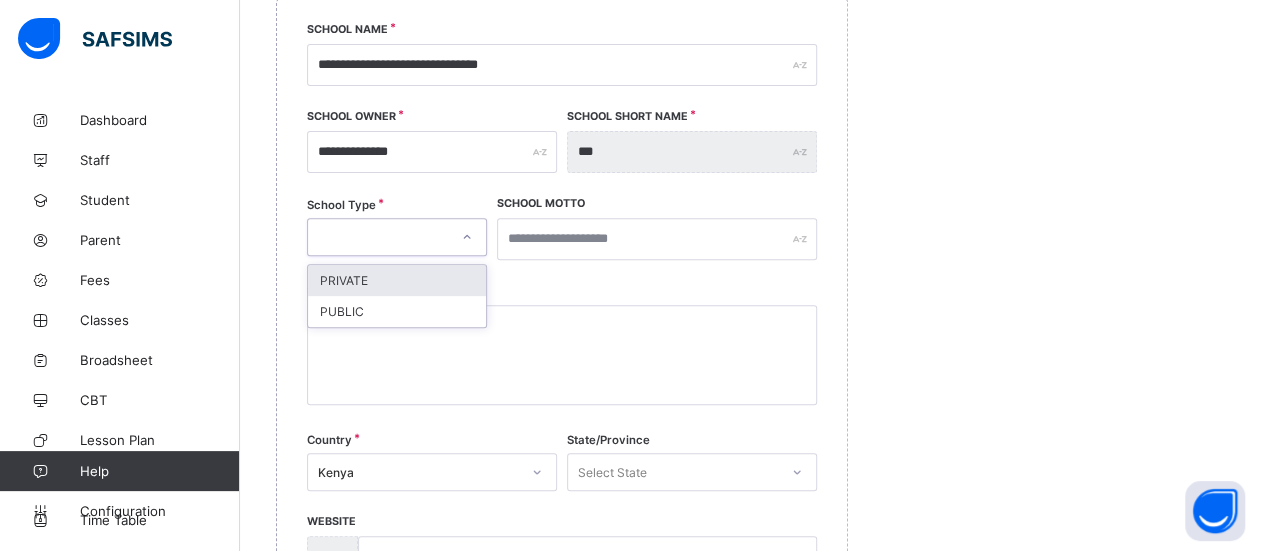 click 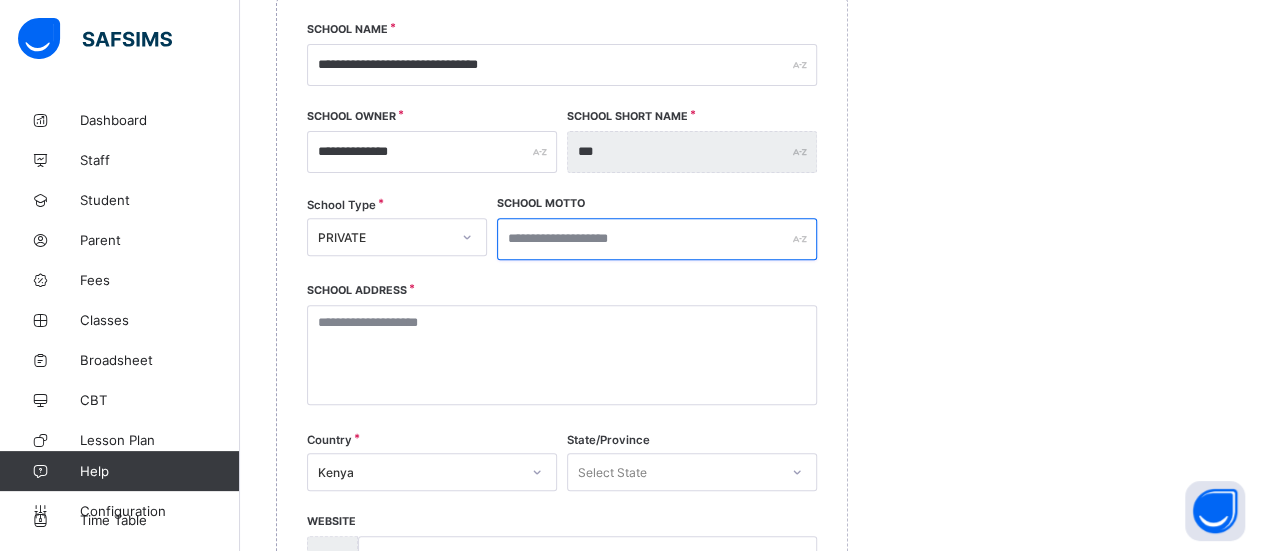 click at bounding box center (657, 239) 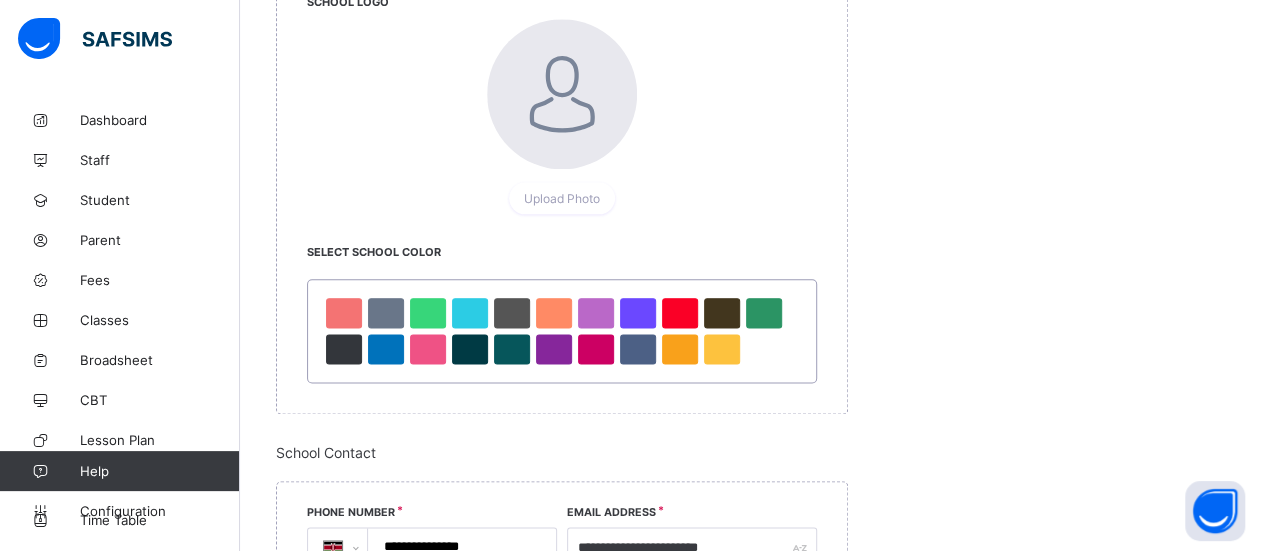 scroll, scrollTop: 1168, scrollLeft: 0, axis: vertical 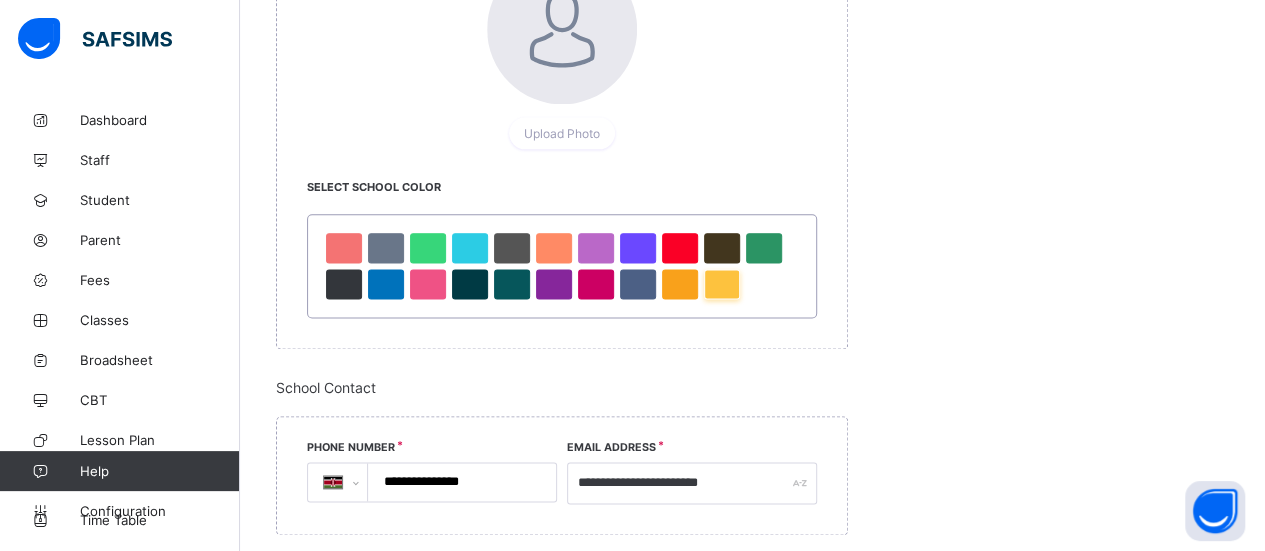 click at bounding box center (722, 284) 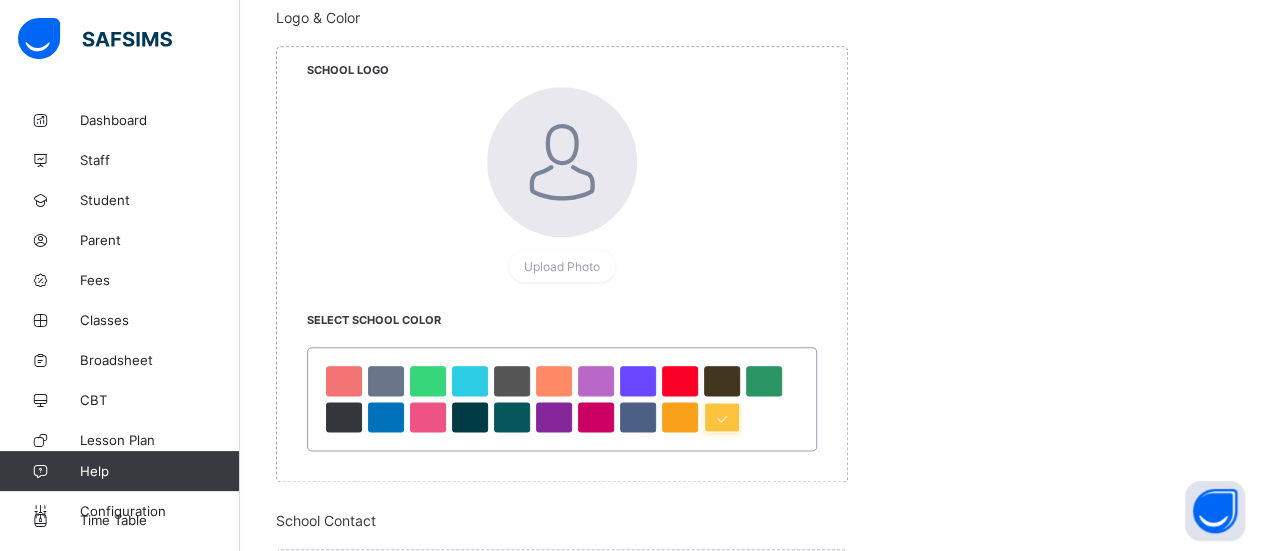 scroll, scrollTop: 1034, scrollLeft: 0, axis: vertical 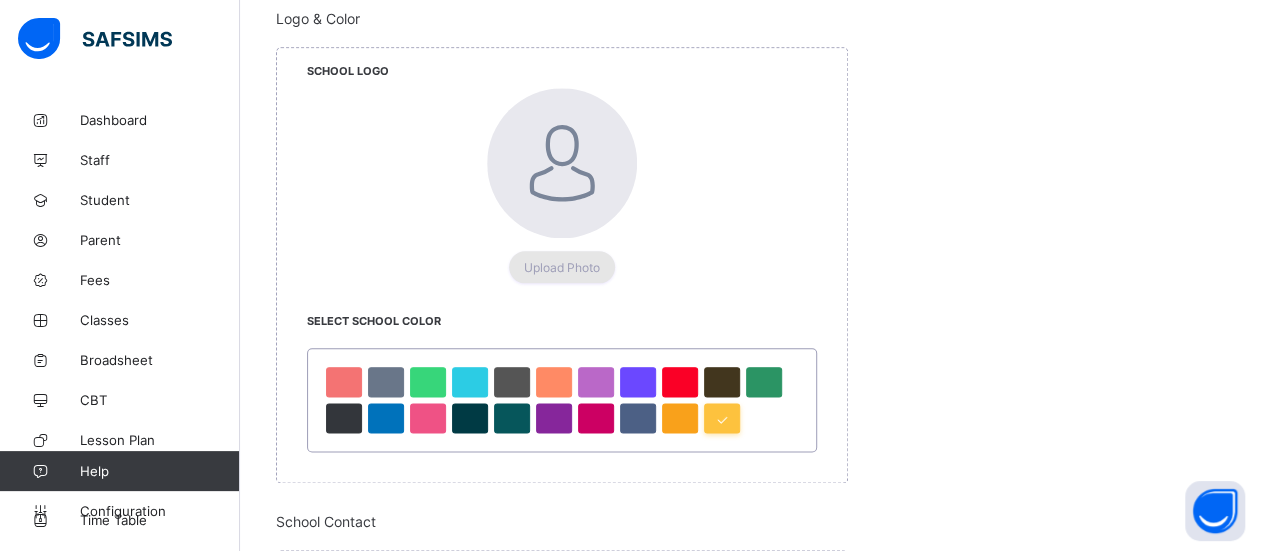 click on "Upload Photo" at bounding box center [562, 267] 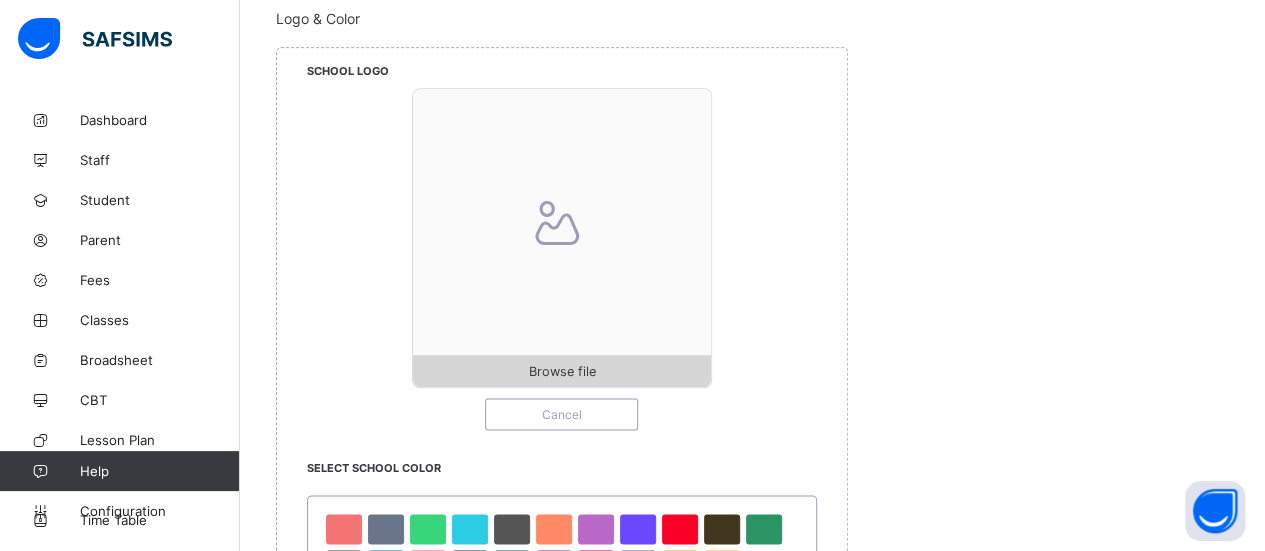 click on "Browse file" at bounding box center [561, 371] 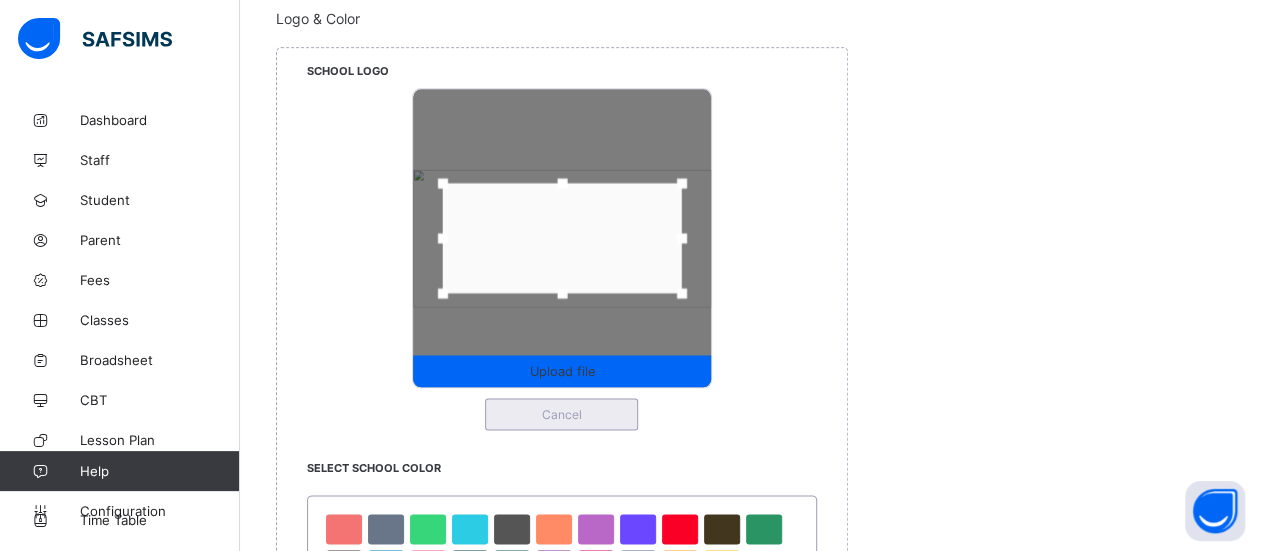 click on "Cancel" at bounding box center (561, 414) 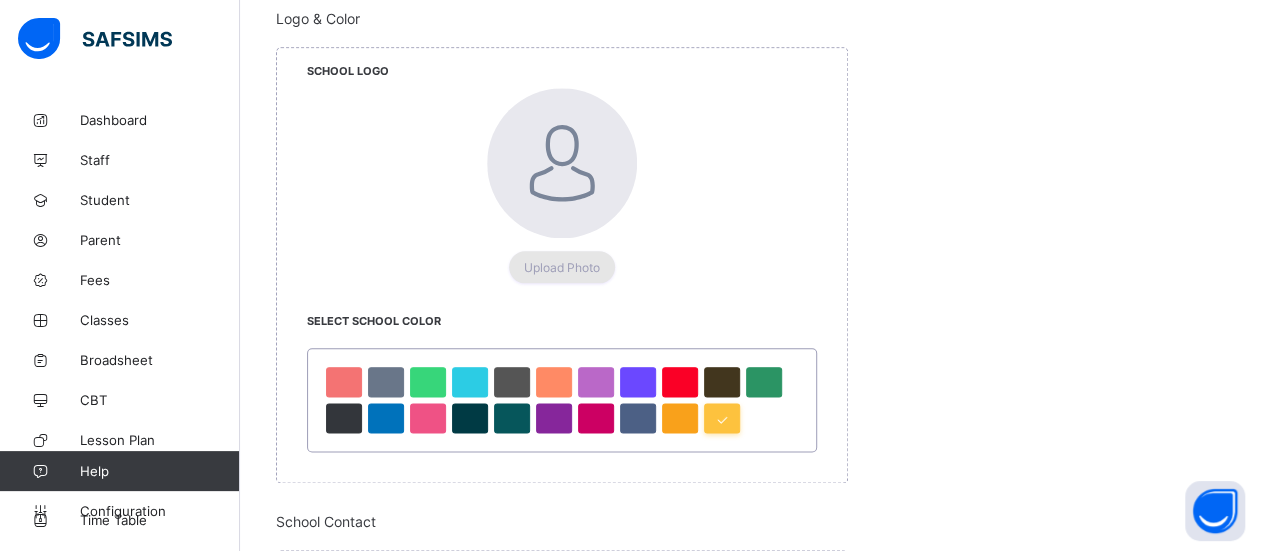 click on "Upload Photo" at bounding box center (562, 267) 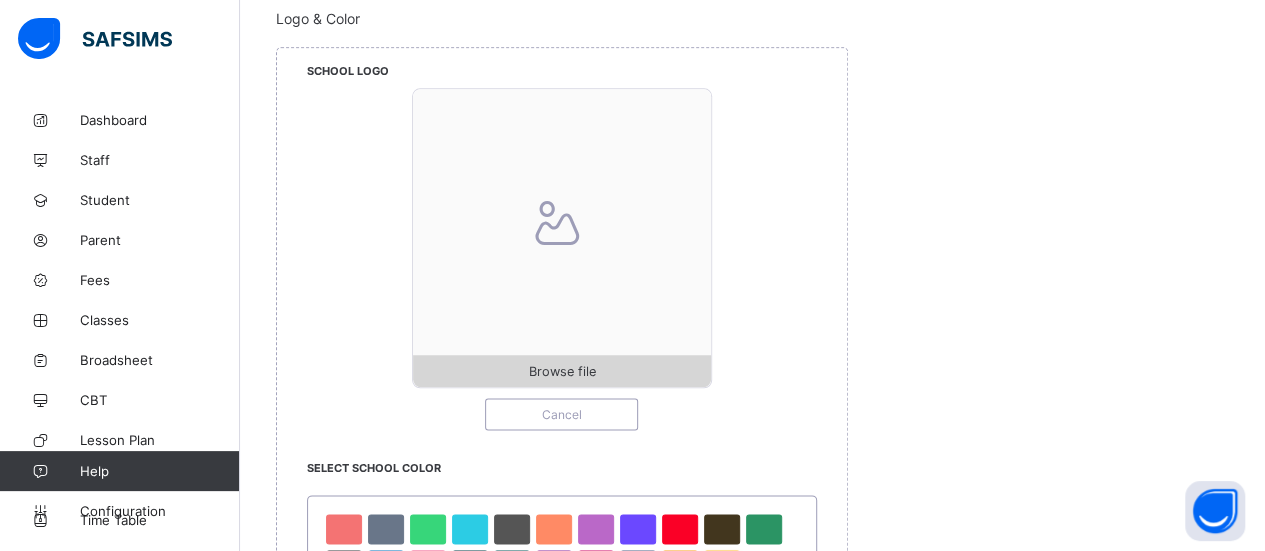 click on "Browse file" at bounding box center [562, 371] 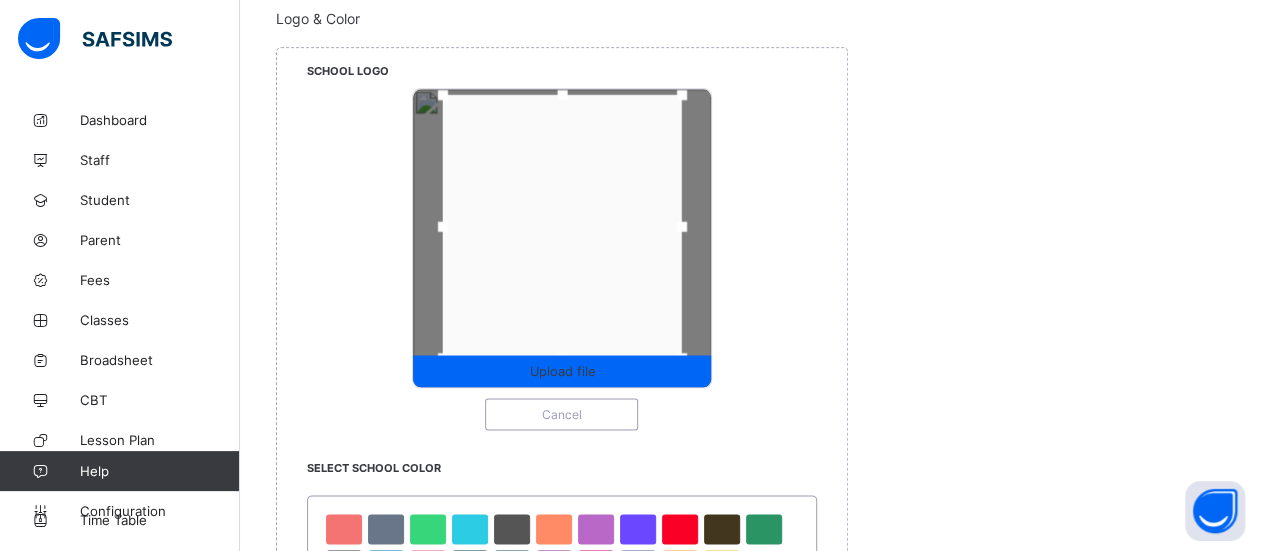 drag, startPoint x: 565, startPoint y: 119, endPoint x: 562, endPoint y: 95, distance: 24.186773 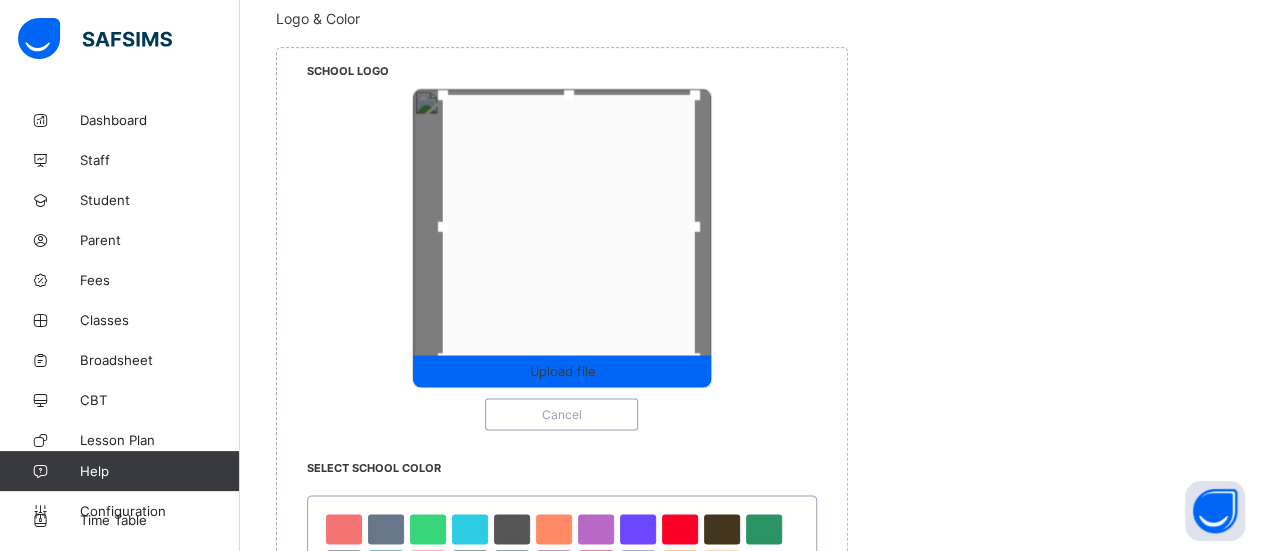 drag, startPoint x: 683, startPoint y: 346, endPoint x: 696, endPoint y: 346, distance: 13 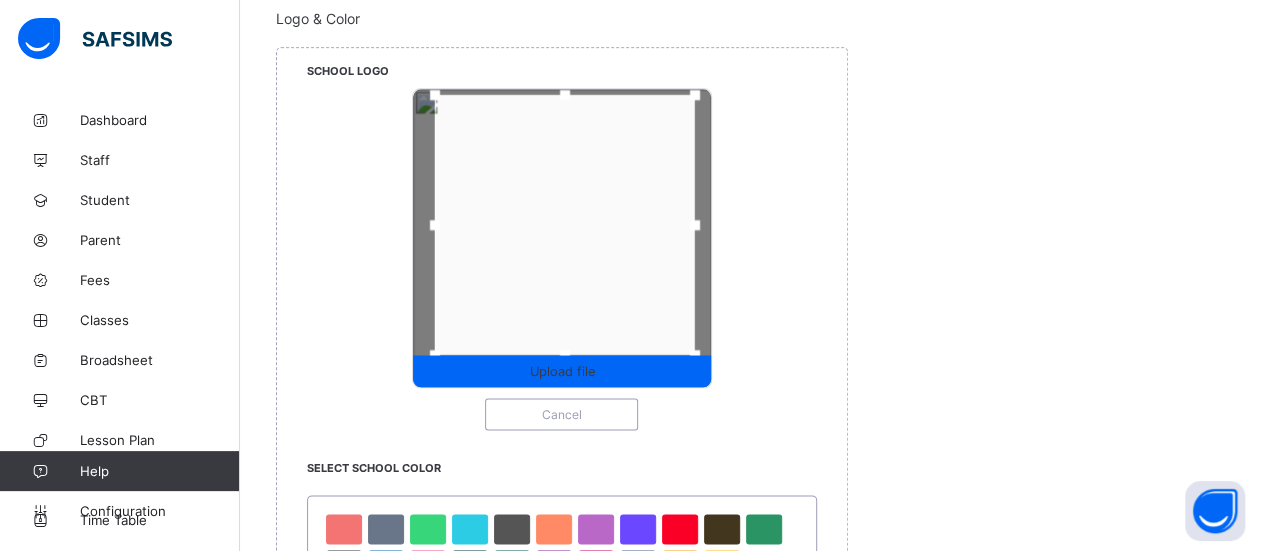 click at bounding box center (435, 355) 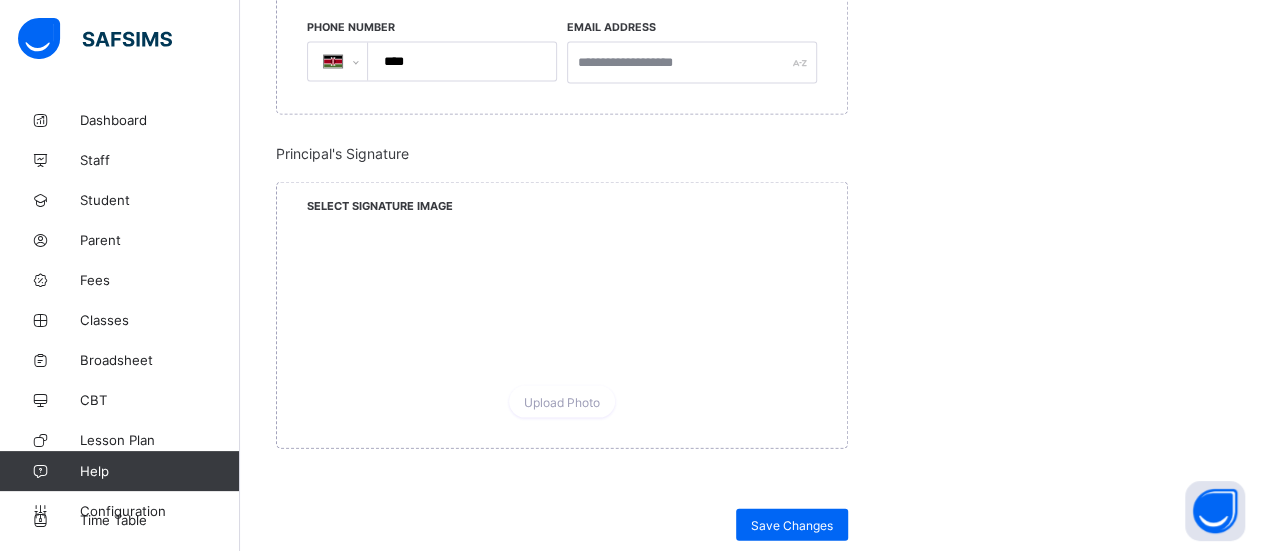 scroll, scrollTop: 1950, scrollLeft: 0, axis: vertical 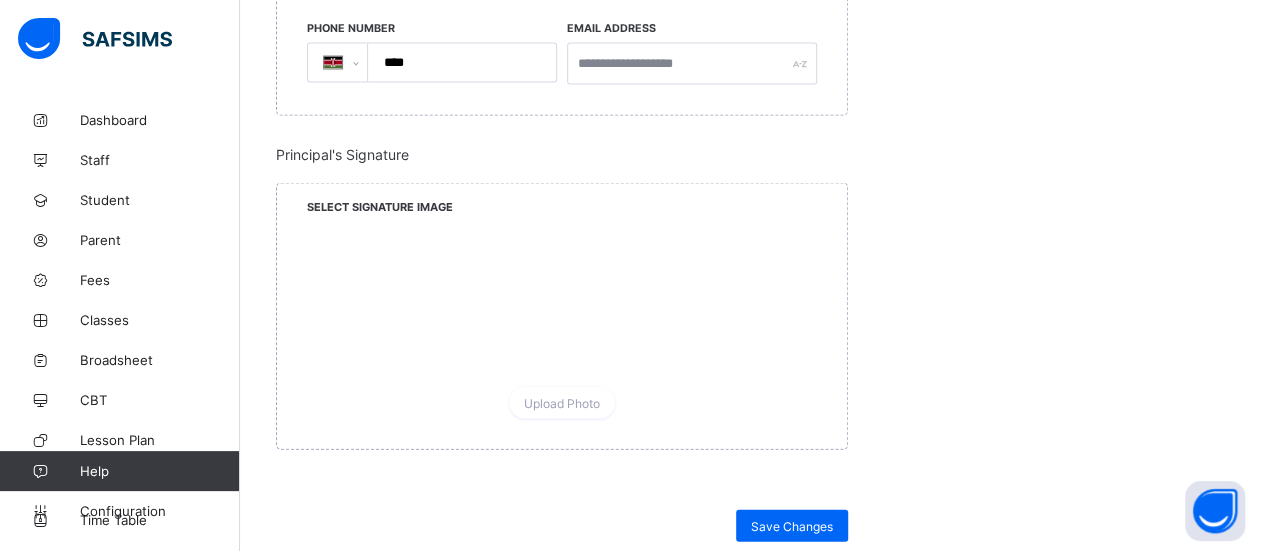 click at bounding box center [562, 300] 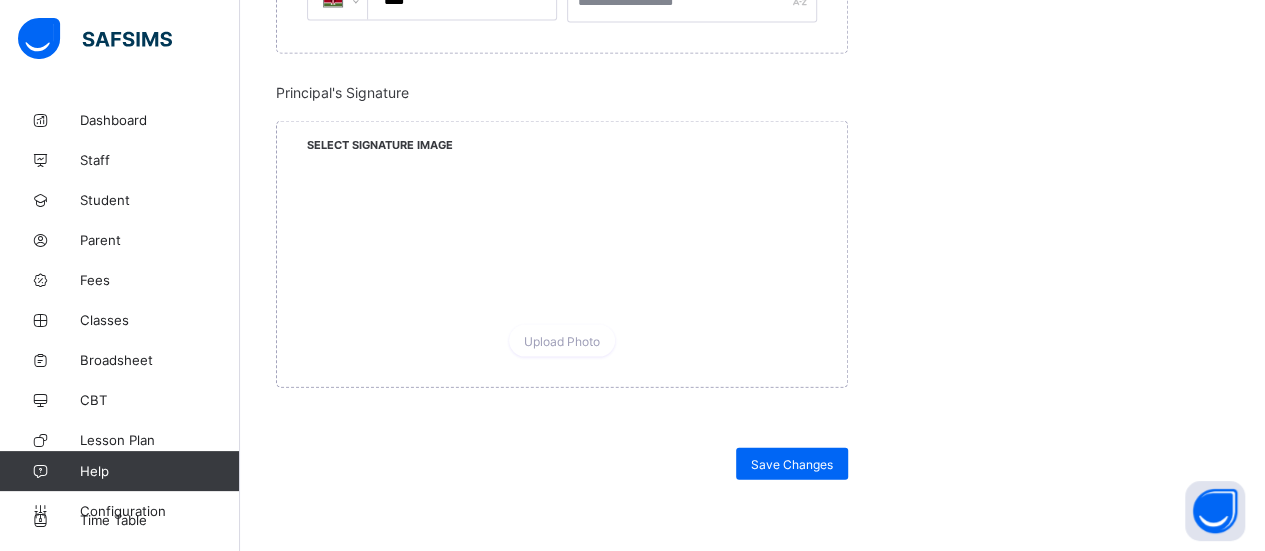 scroll, scrollTop: 2010, scrollLeft: 0, axis: vertical 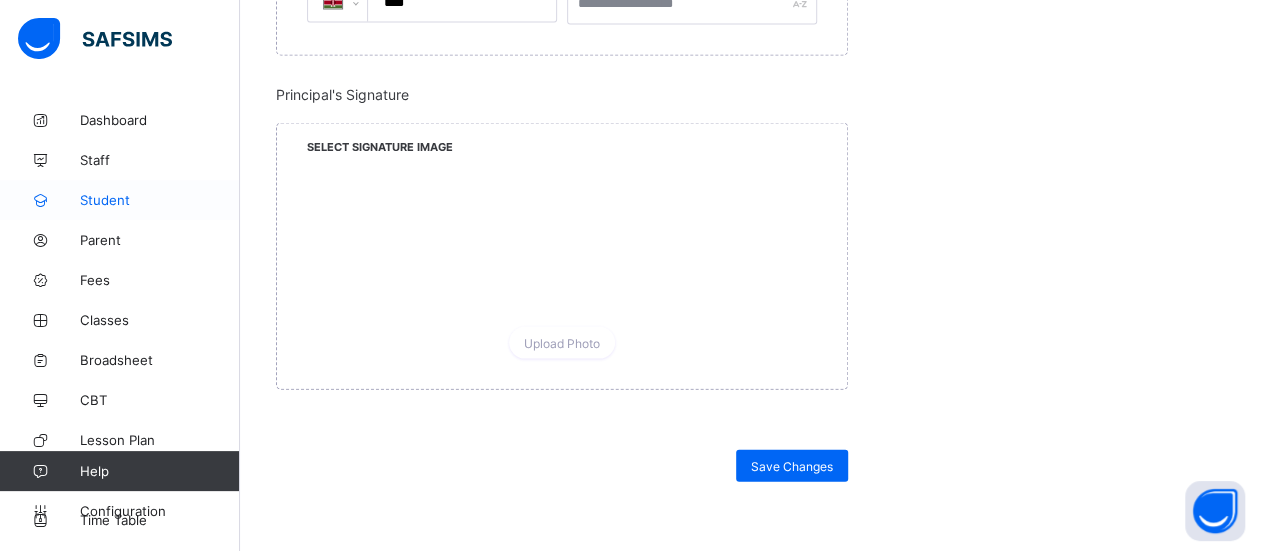 click on "Student" at bounding box center [160, 200] 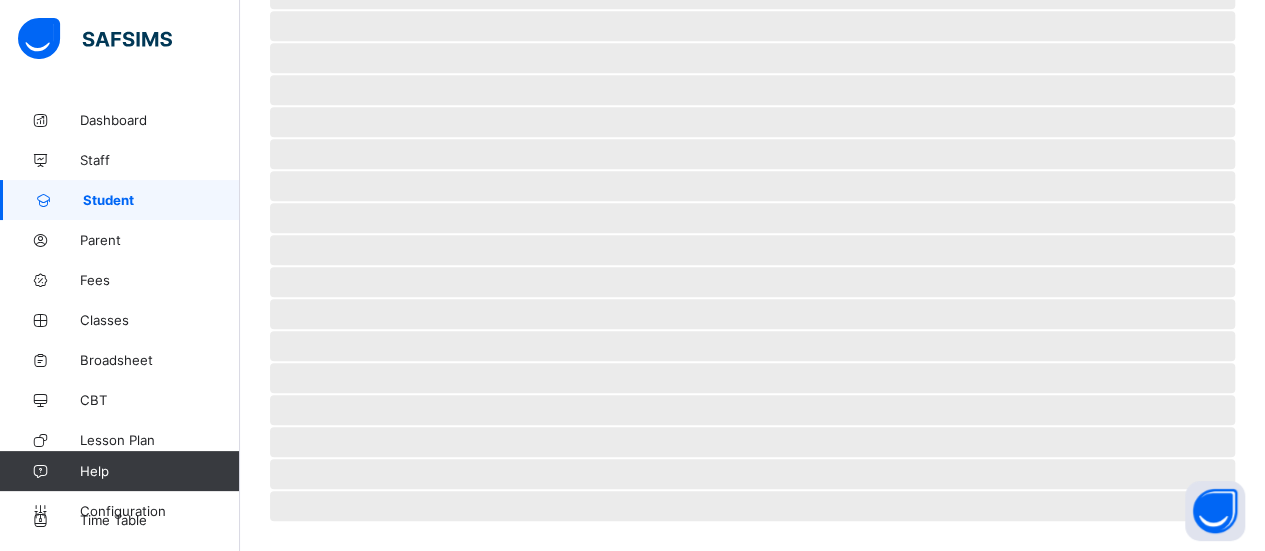 scroll, scrollTop: 523, scrollLeft: 0, axis: vertical 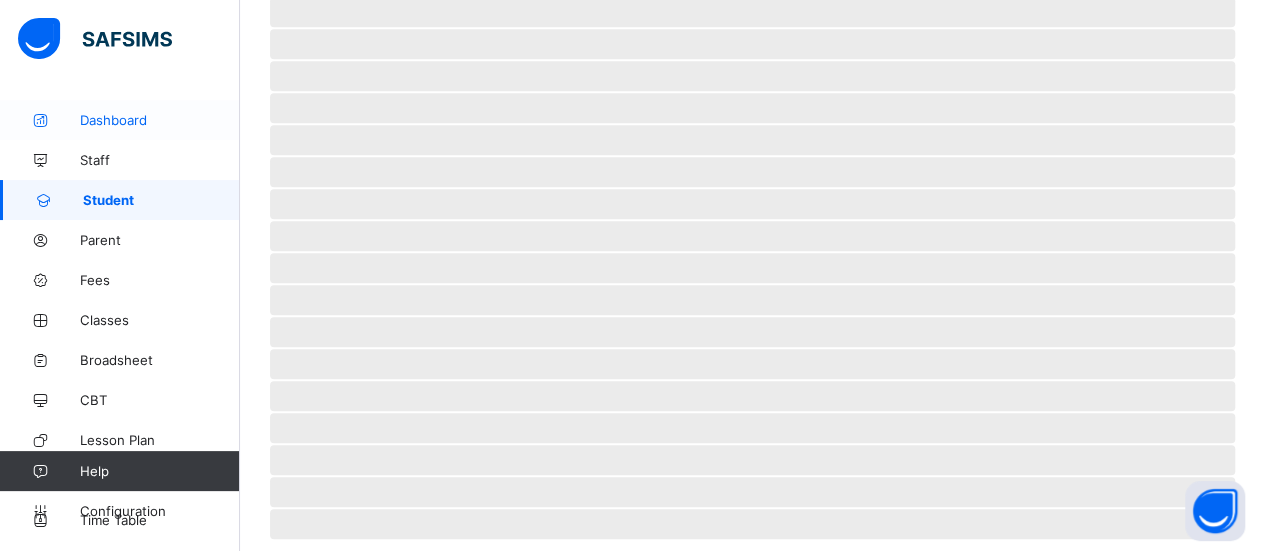 click on "Dashboard" at bounding box center [120, 120] 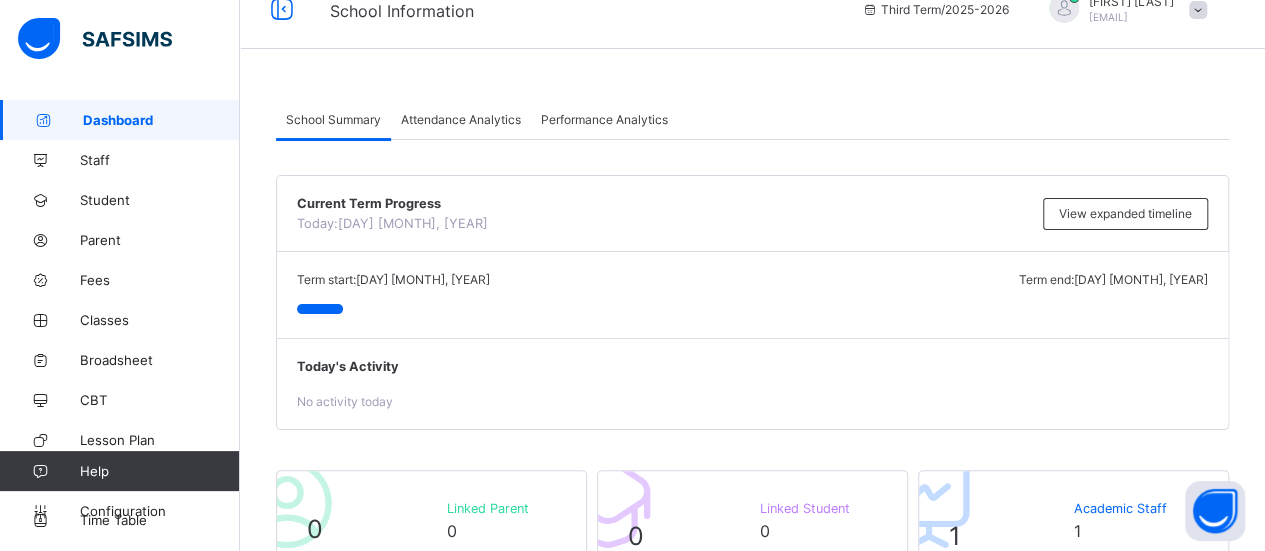 scroll, scrollTop: 93, scrollLeft: 0, axis: vertical 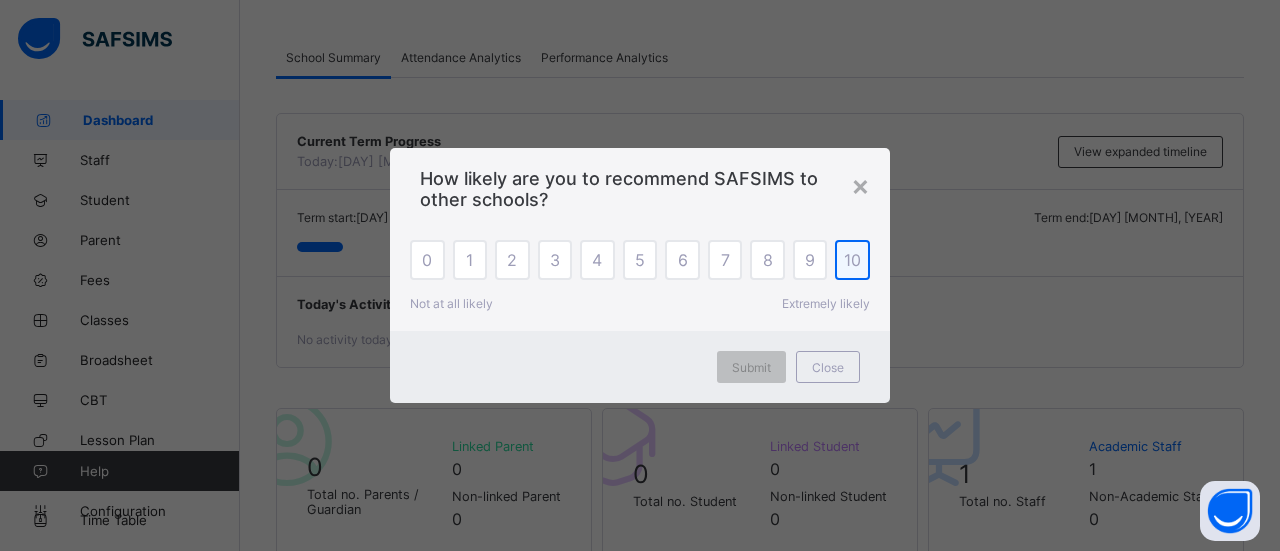 click on "10" at bounding box center (852, 260) 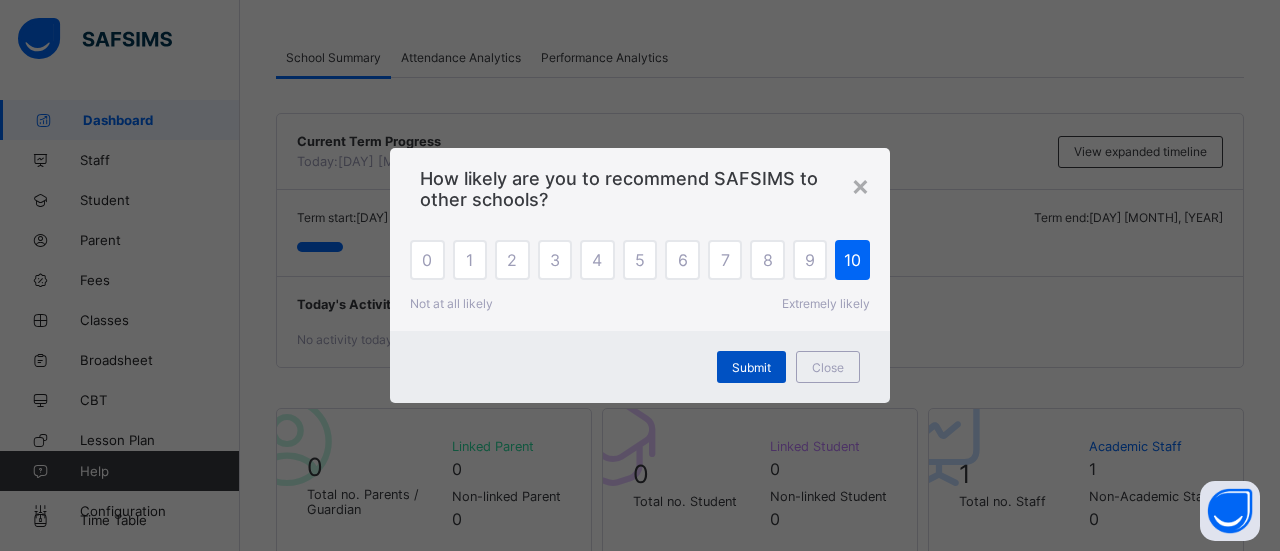 click on "Submit" at bounding box center (751, 367) 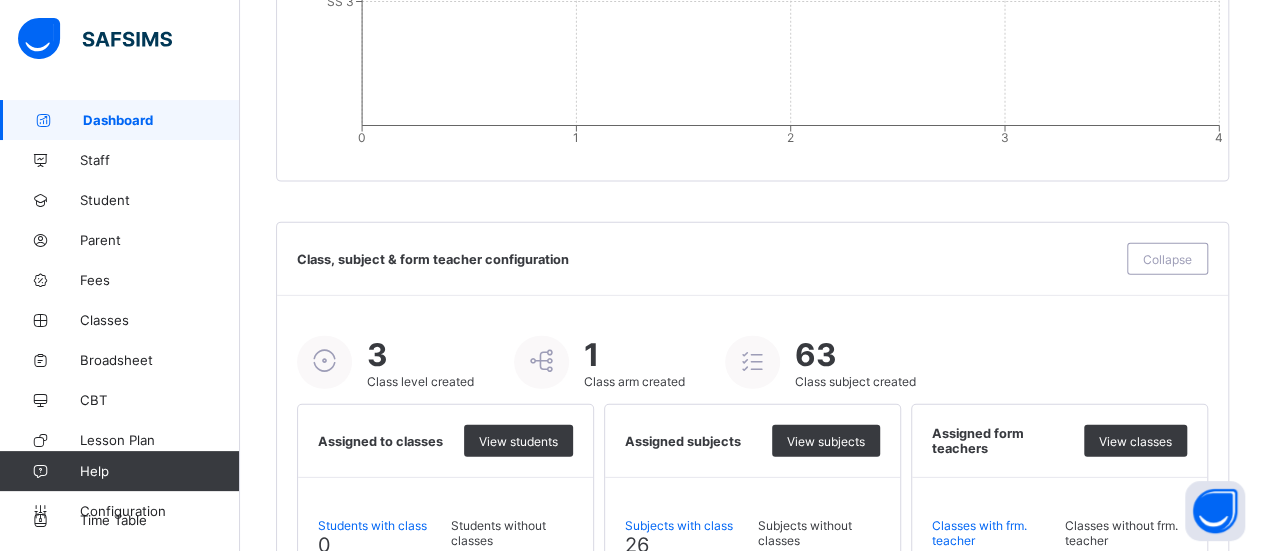 scroll, scrollTop: 2275, scrollLeft: 0, axis: vertical 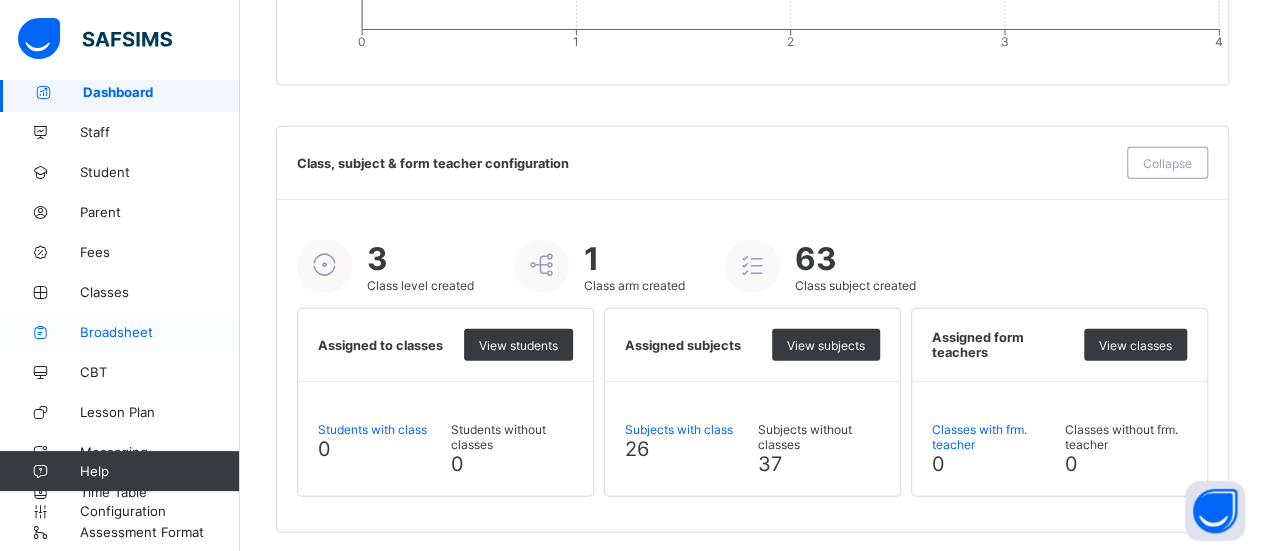click on "CBT" at bounding box center (120, 372) 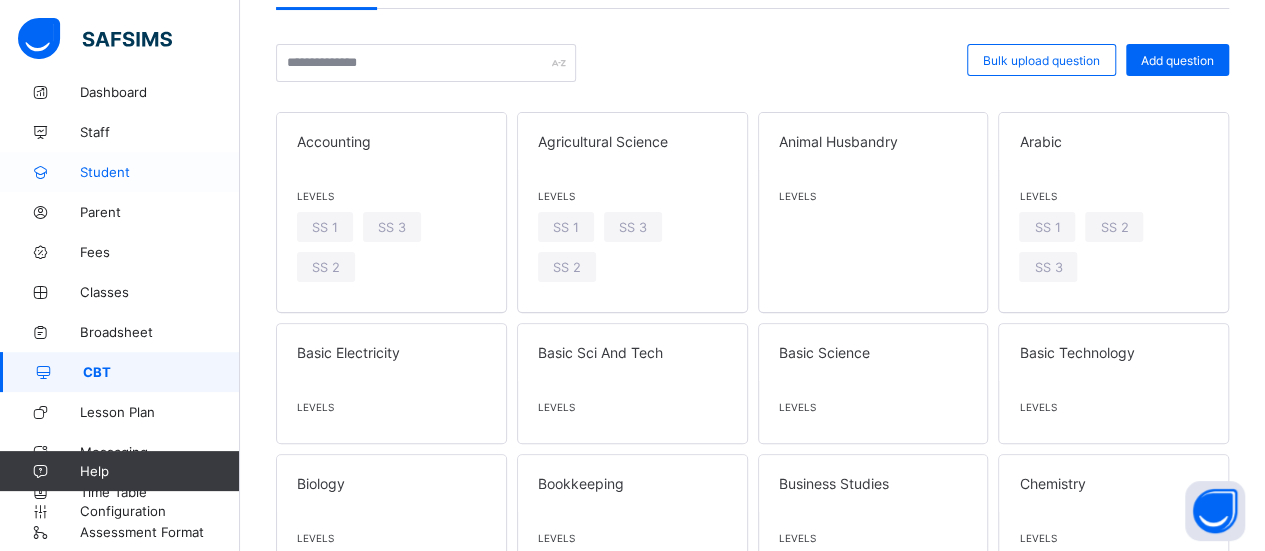 scroll, scrollTop: 2275, scrollLeft: 0, axis: vertical 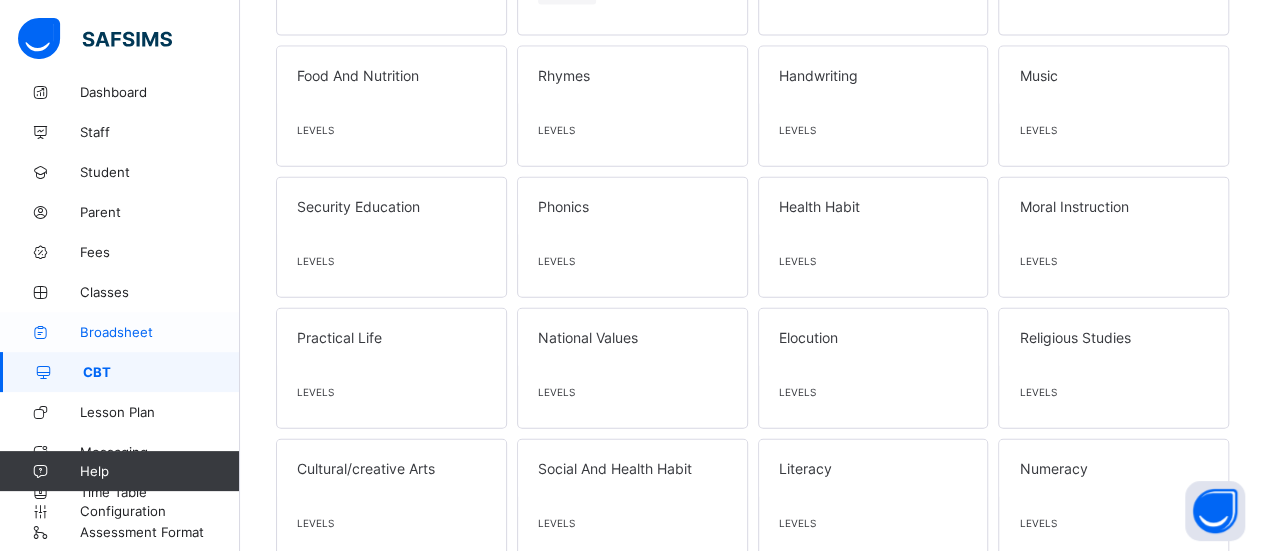 click on "Broadsheet" at bounding box center (160, 332) 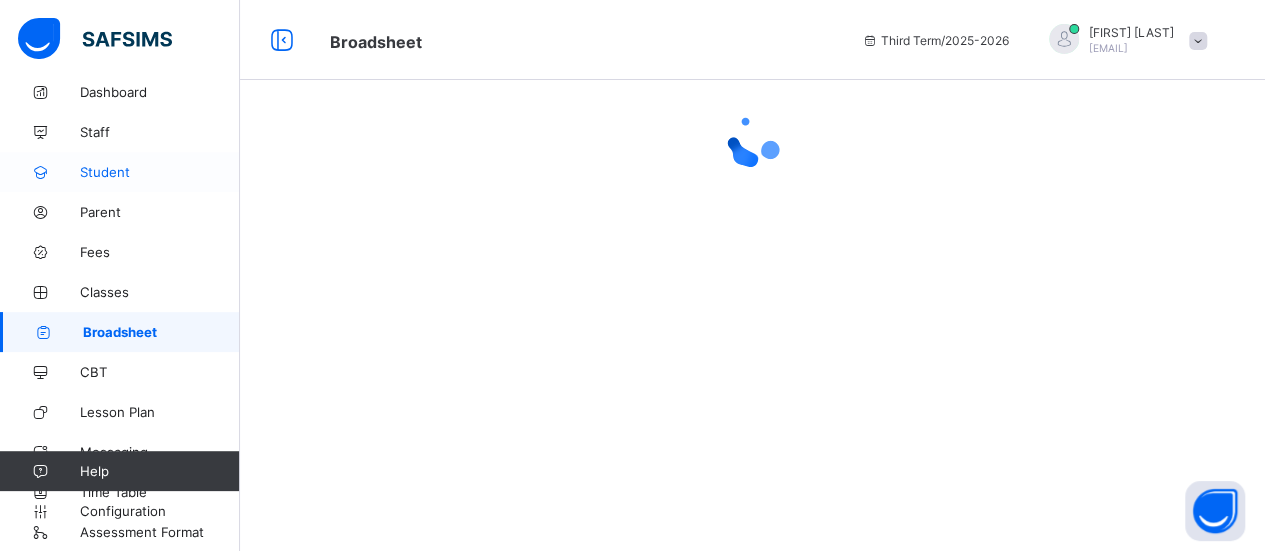 scroll, scrollTop: 0, scrollLeft: 0, axis: both 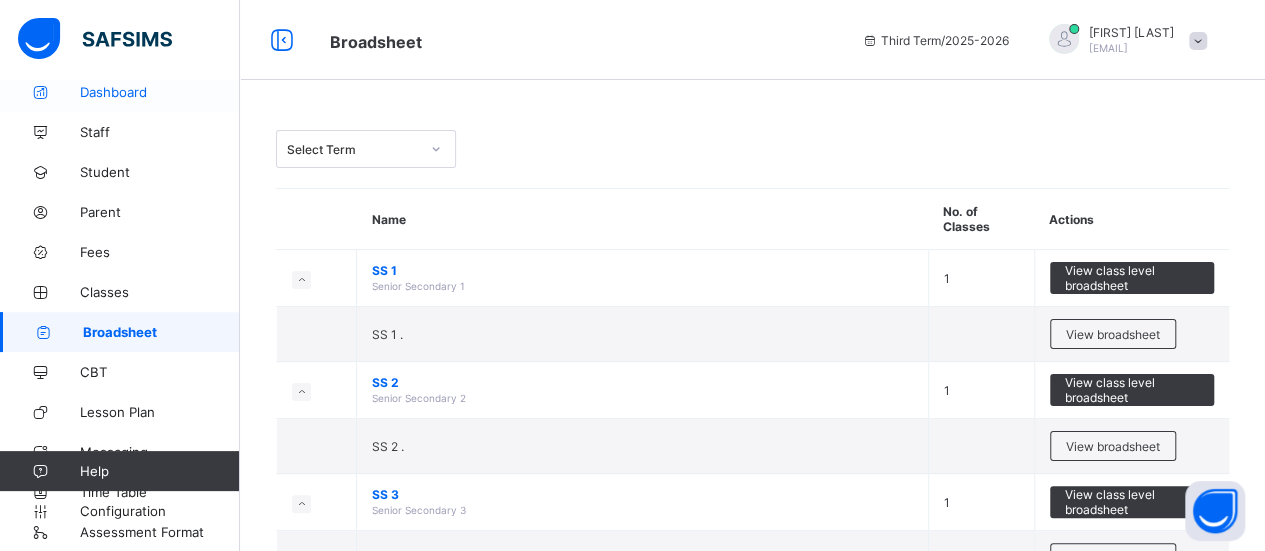 click on "Dashboard" at bounding box center (160, 92) 